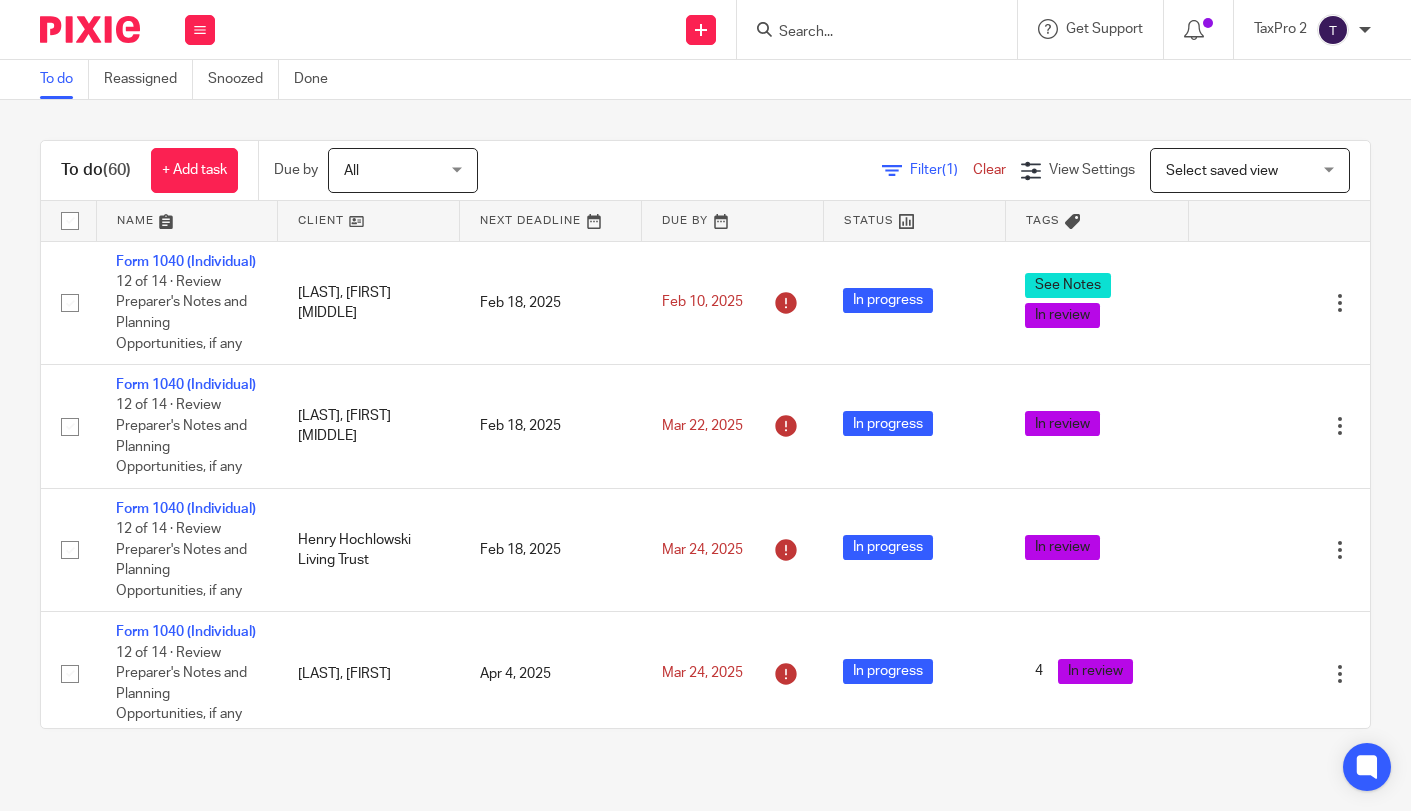 scroll, scrollTop: 0, scrollLeft: 0, axis: both 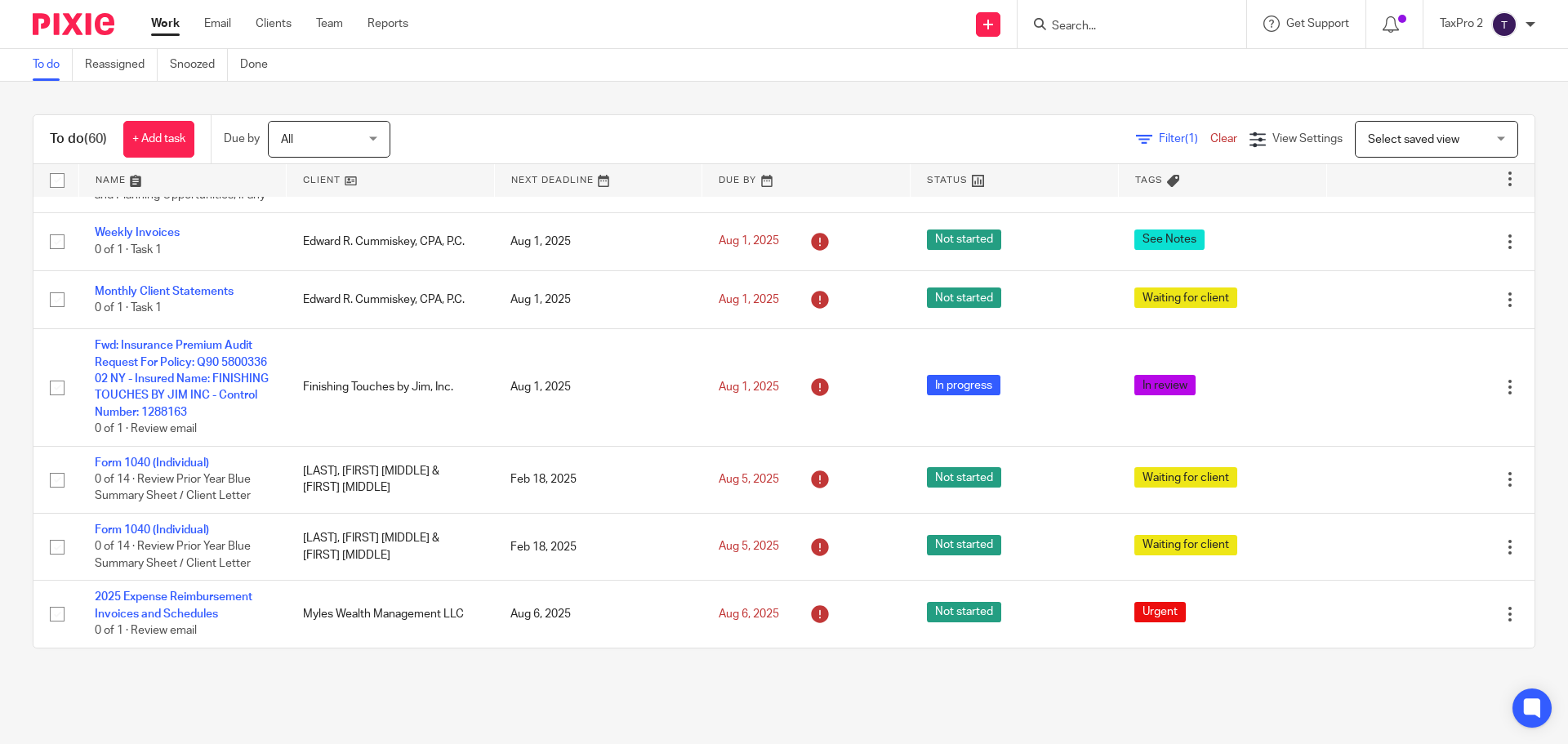 click at bounding box center [390, 180] 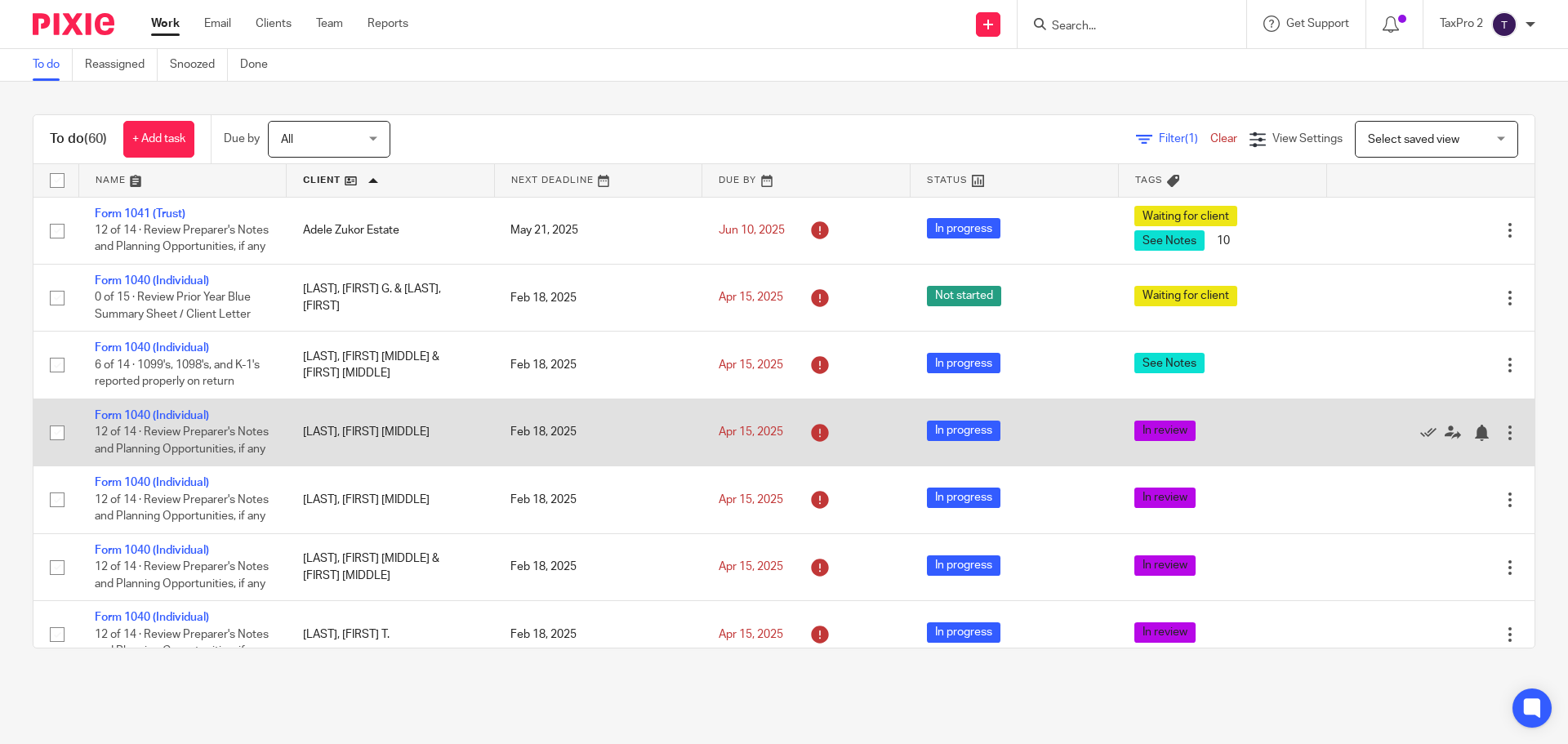 scroll, scrollTop: 0, scrollLeft: 0, axis: both 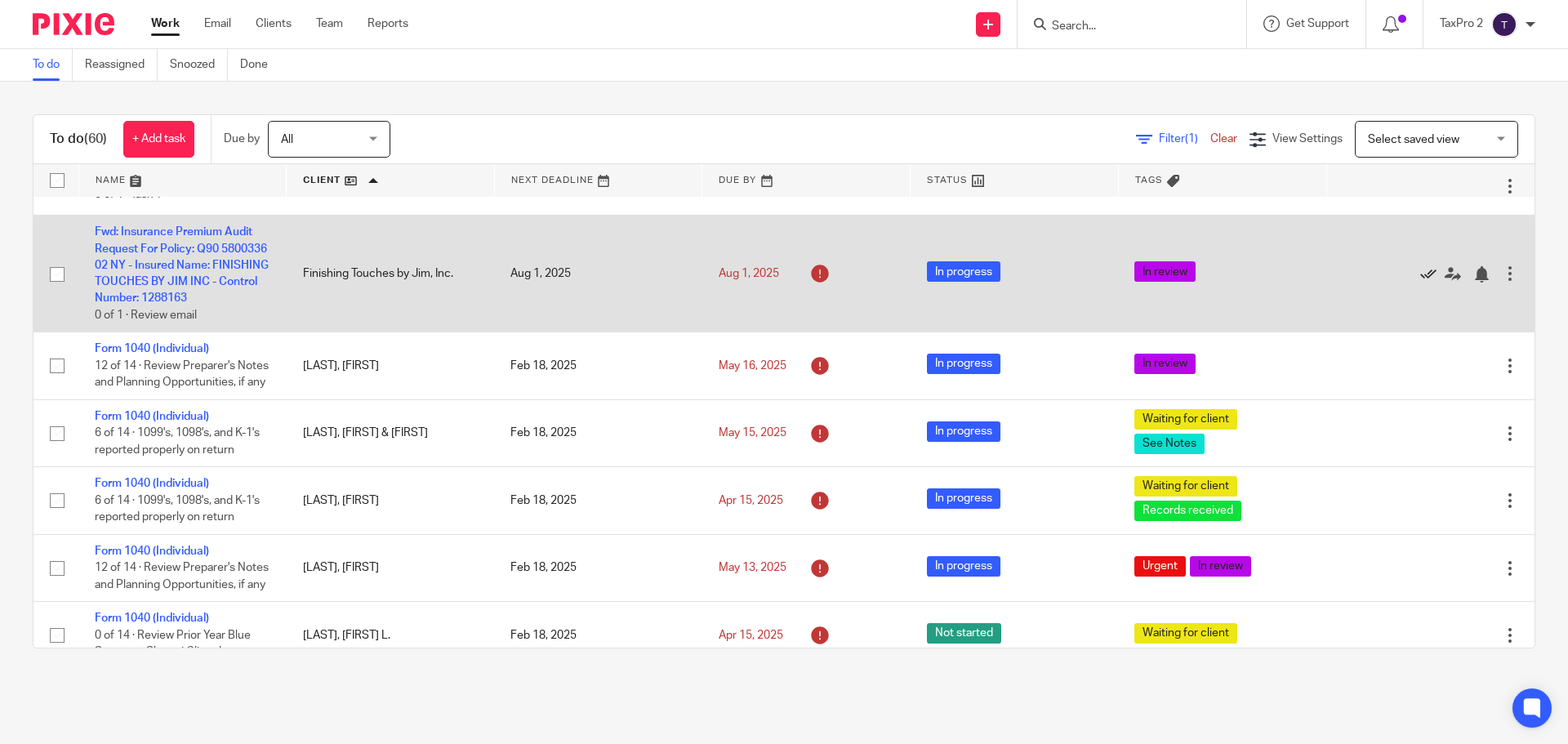 click at bounding box center (1428, 274) 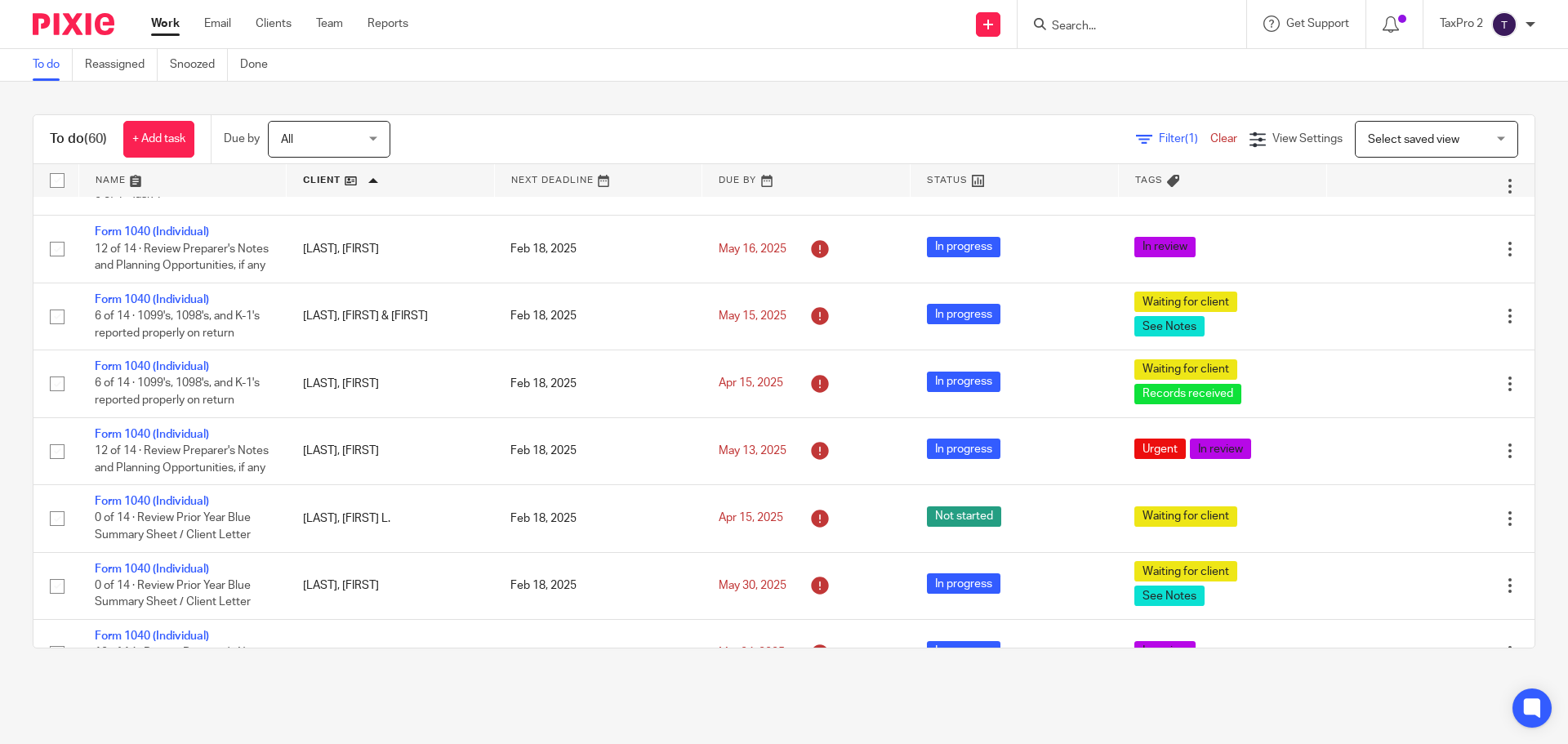 click at bounding box center (1137, 24) 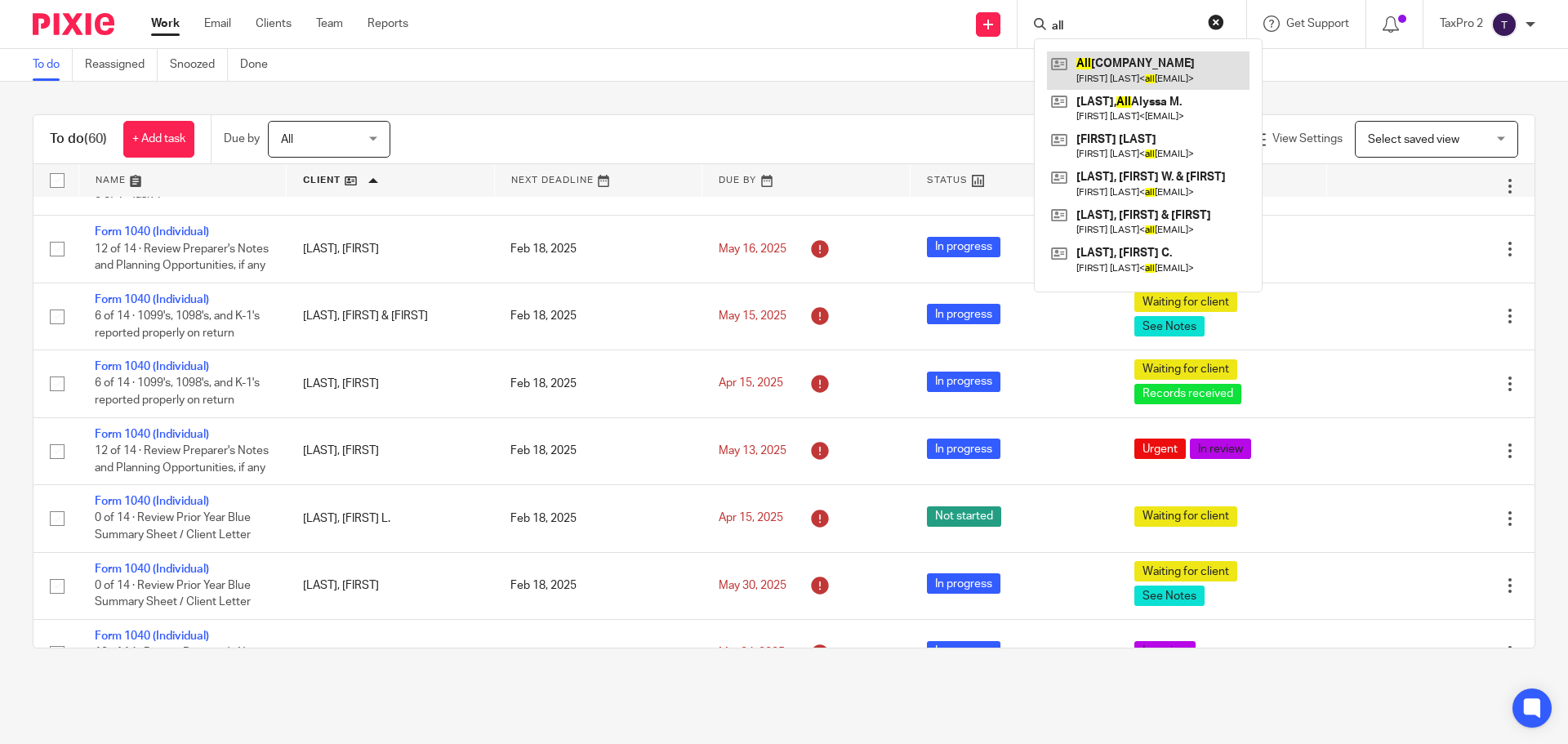 type on "all" 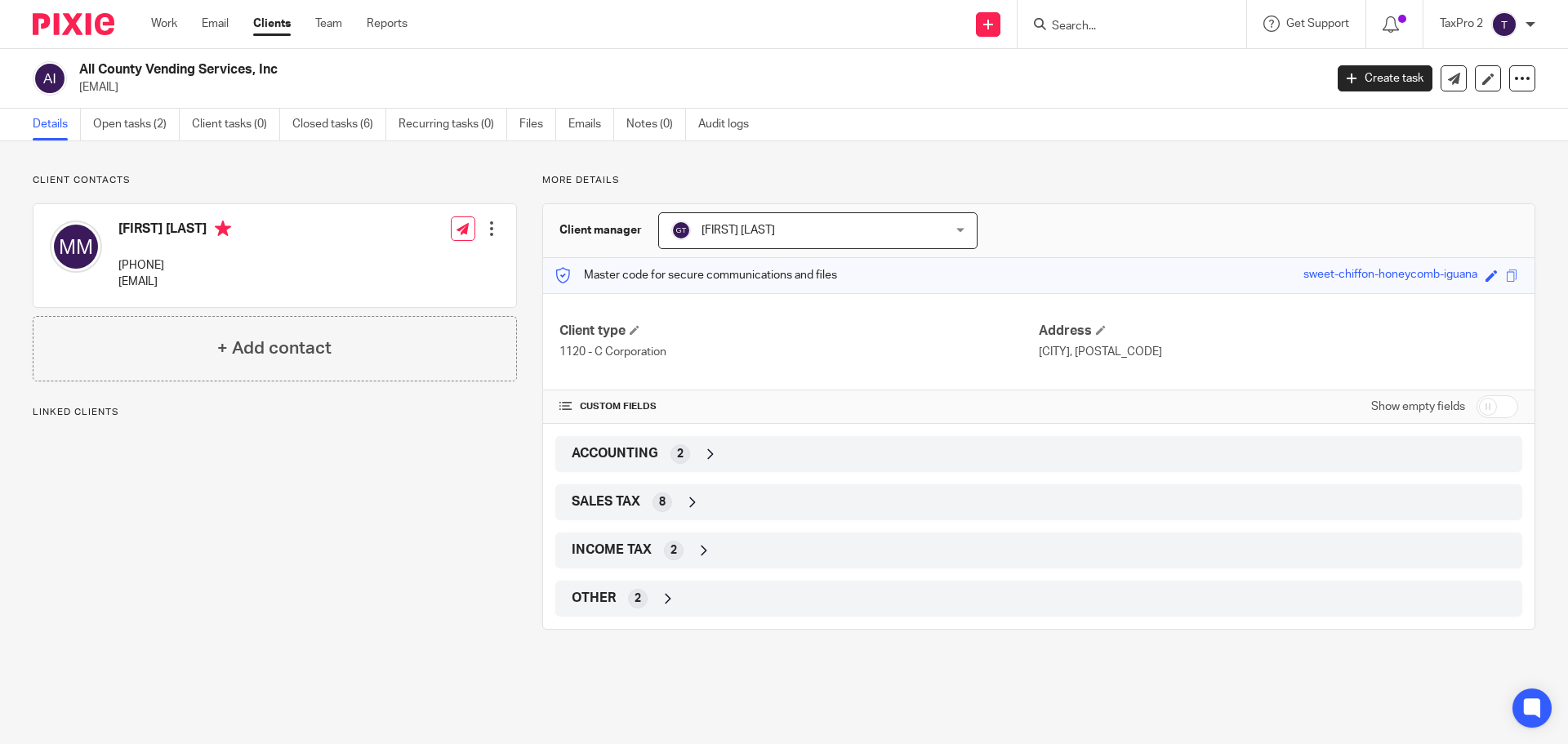scroll, scrollTop: 0, scrollLeft: 0, axis: both 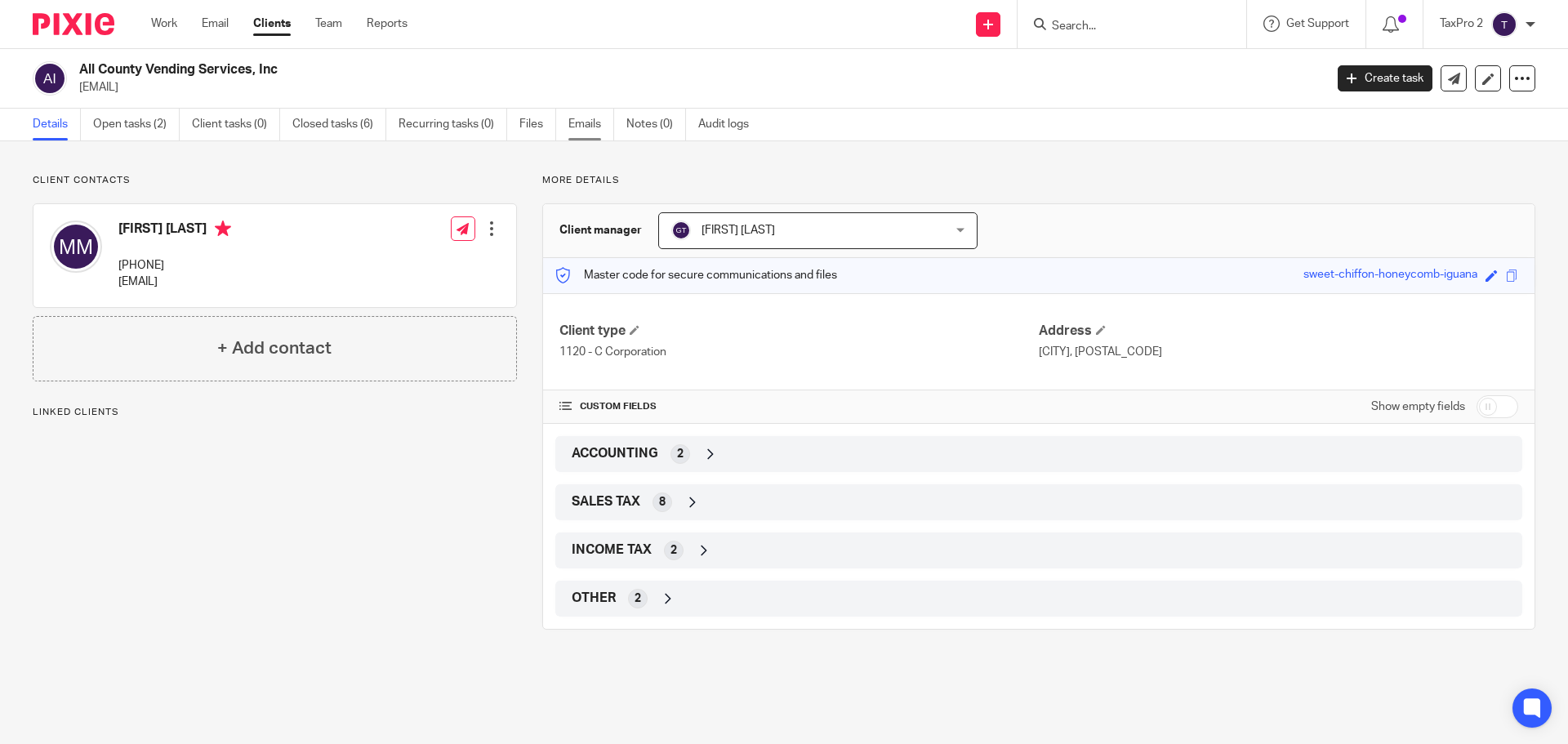 click on "Emails" at bounding box center (591, 124) 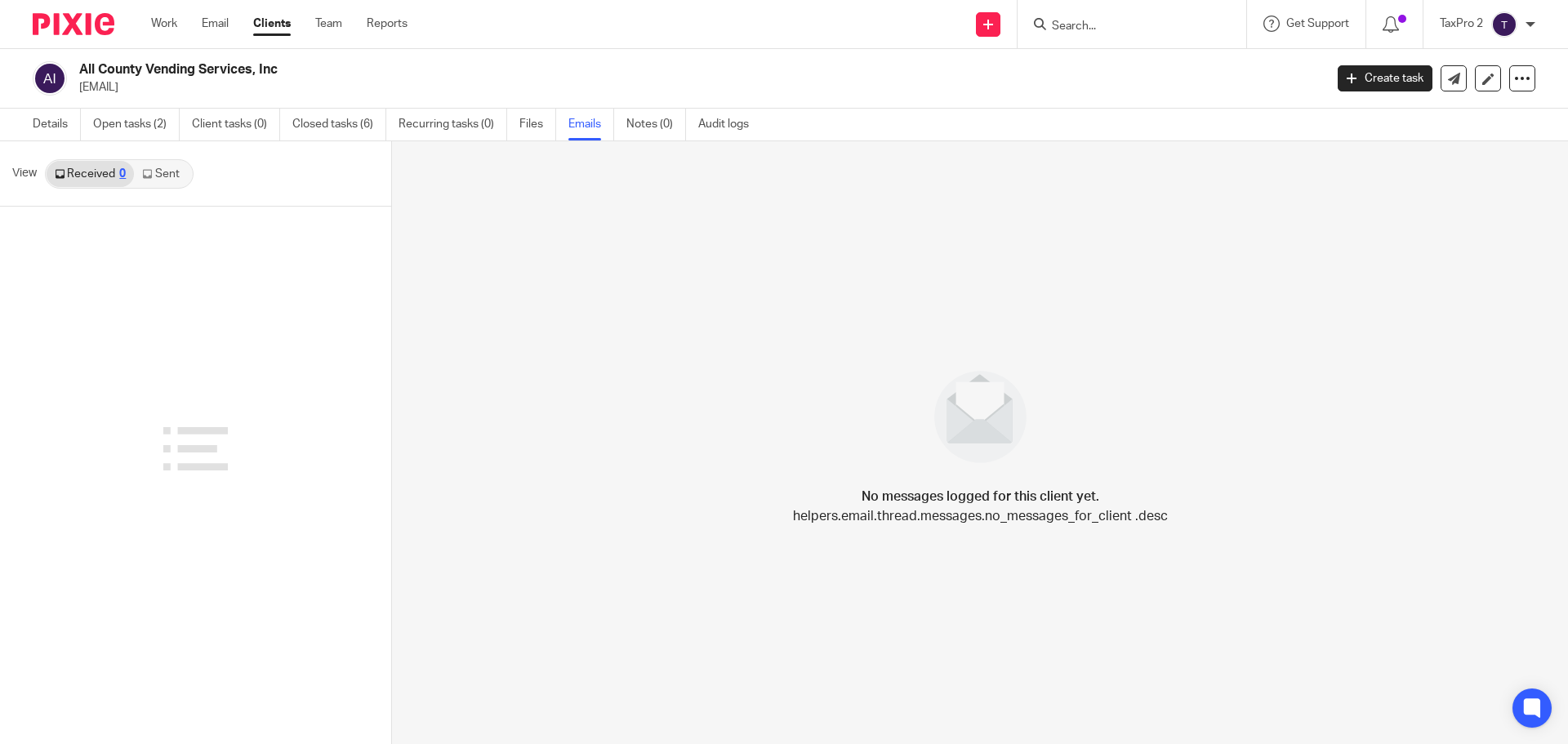 scroll, scrollTop: 0, scrollLeft: 0, axis: both 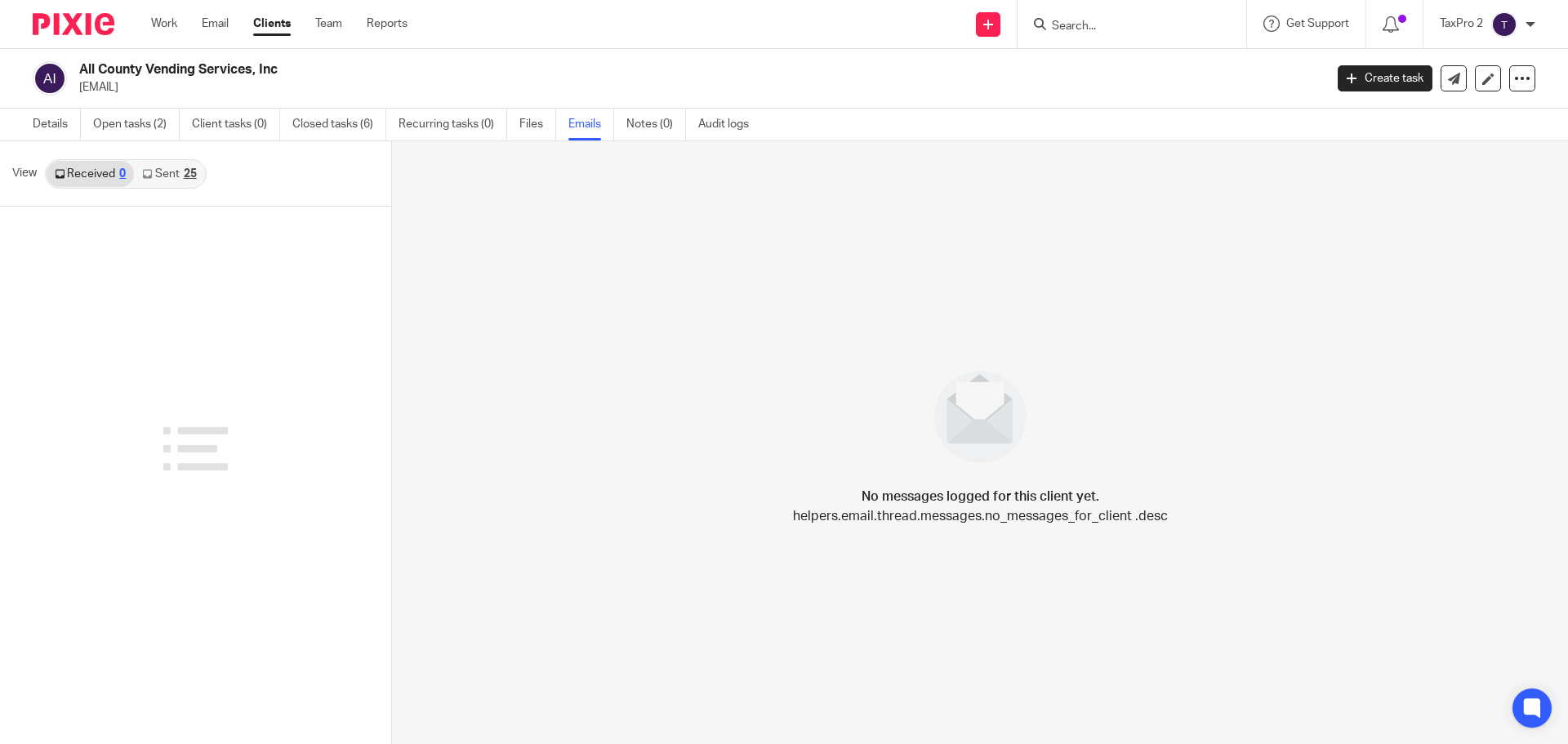 click on "Received
0" at bounding box center (90, 174) 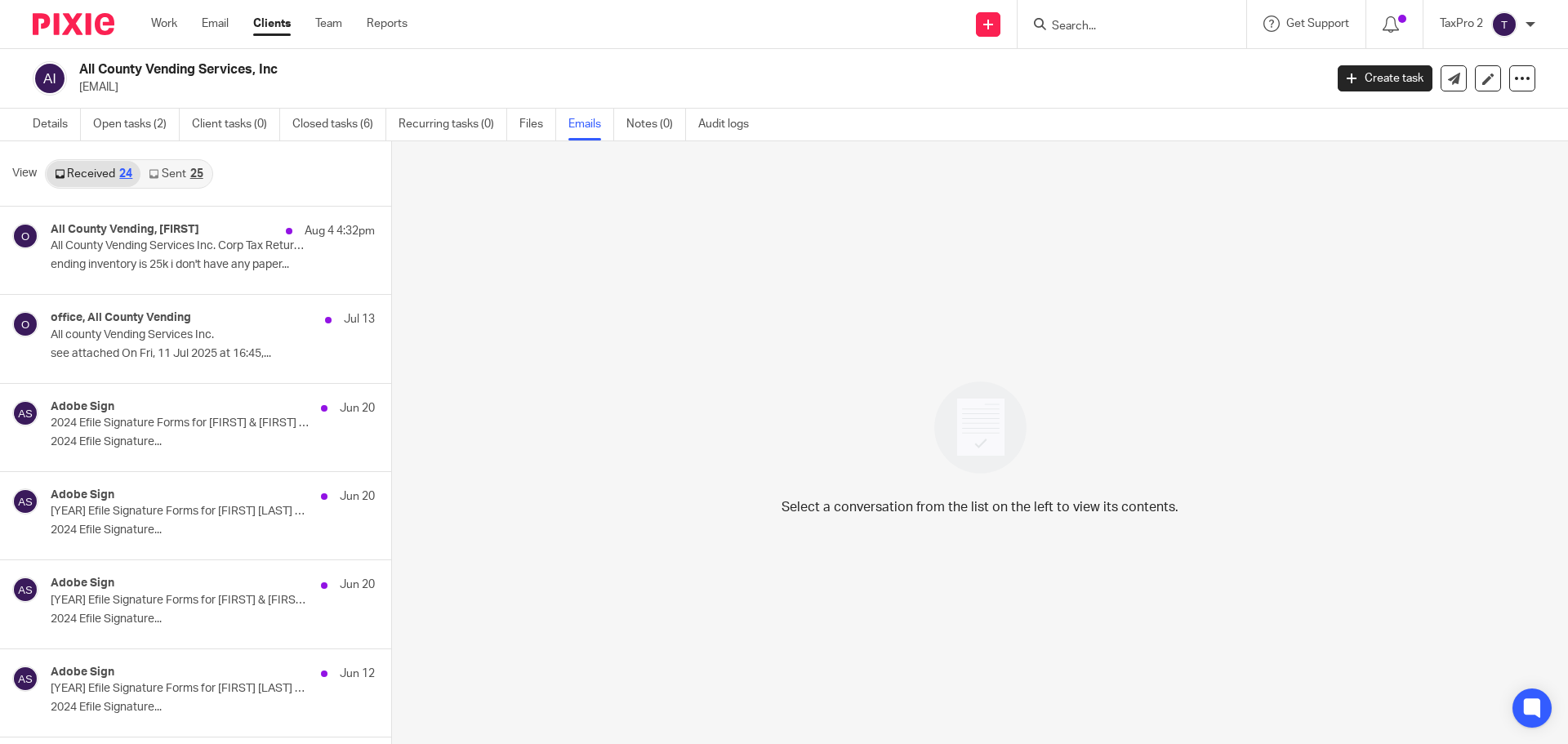 click on "Sent
25" at bounding box center (176, 174) 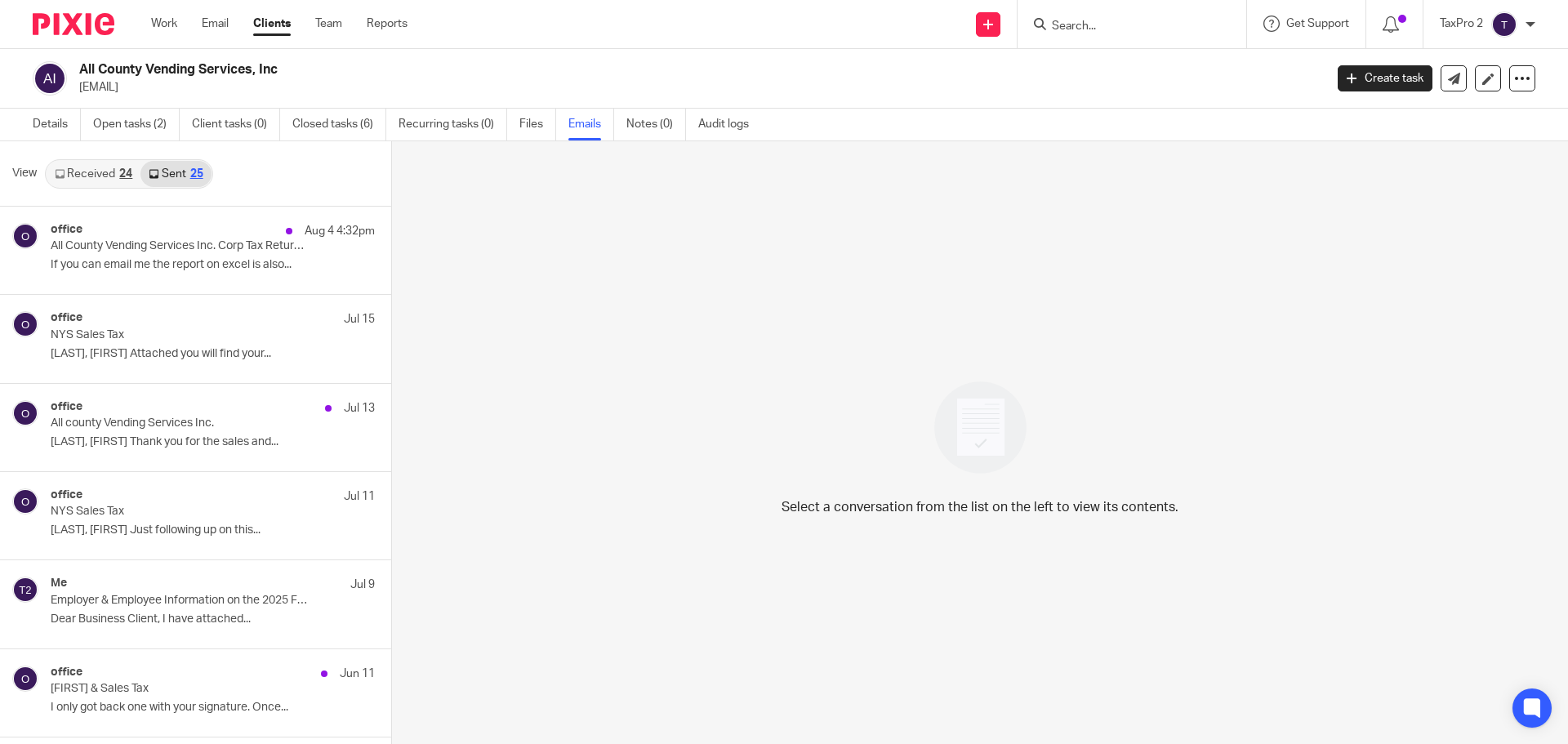 scroll, scrollTop: 2, scrollLeft: 0, axis: vertical 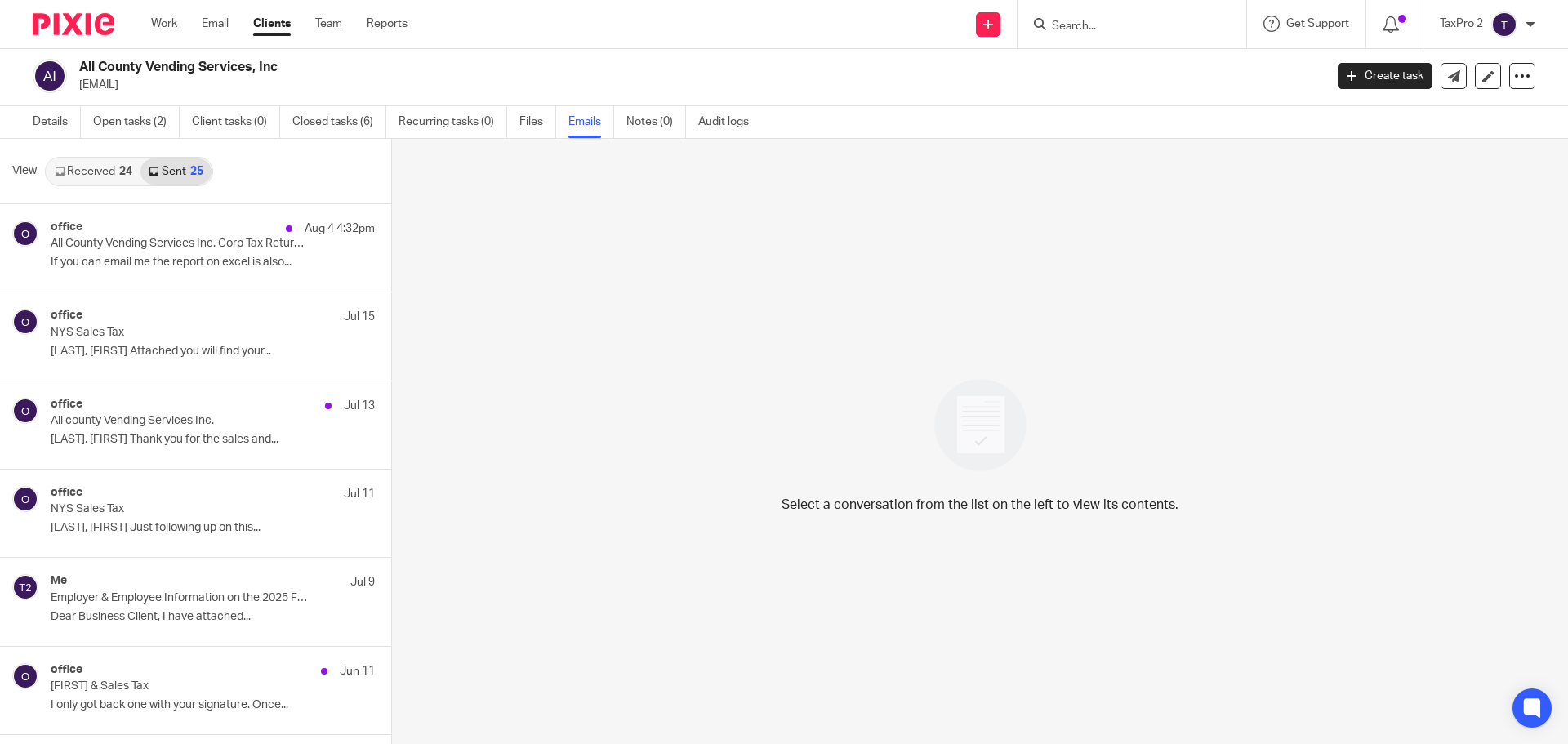 click at bounding box center [1124, 27] 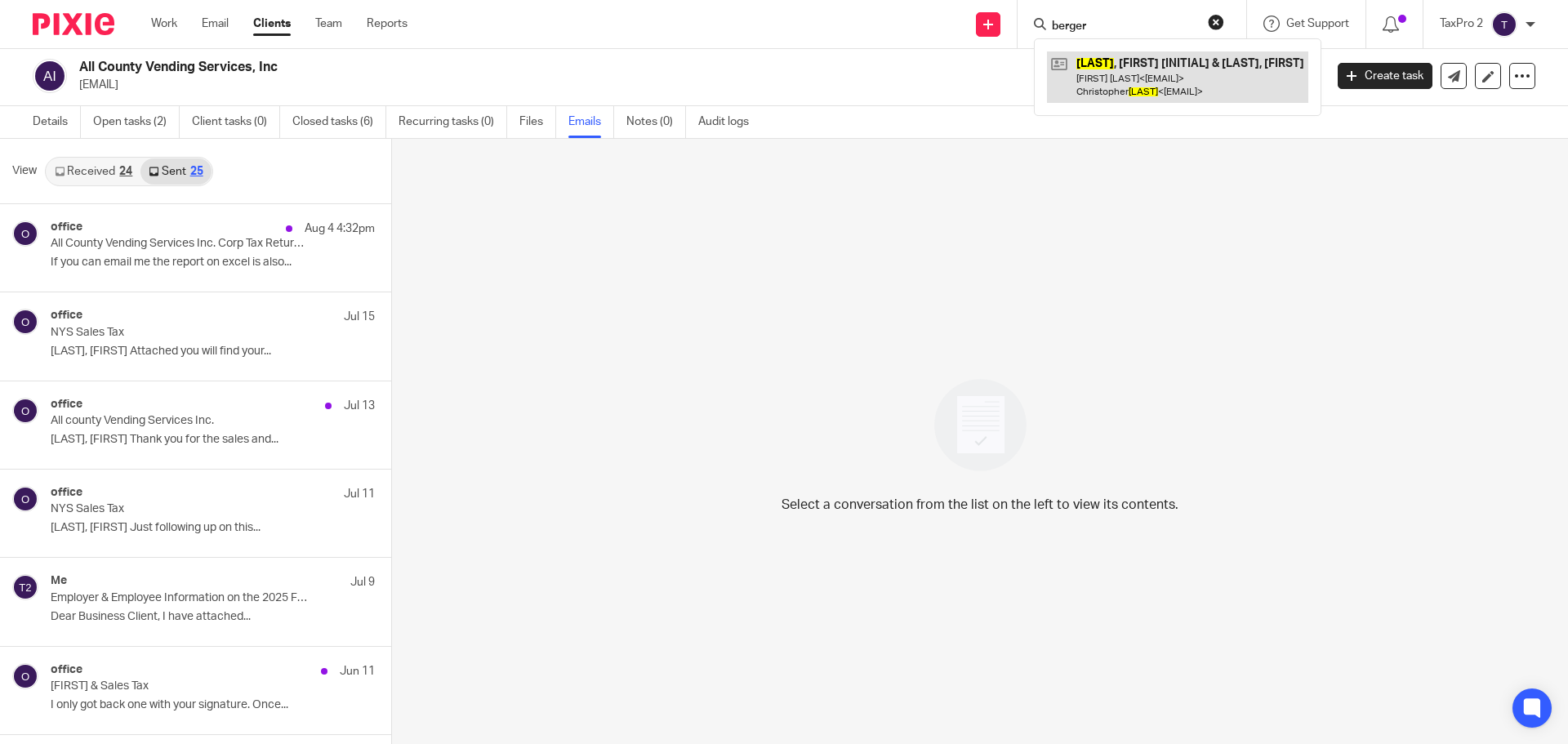 type on "berger" 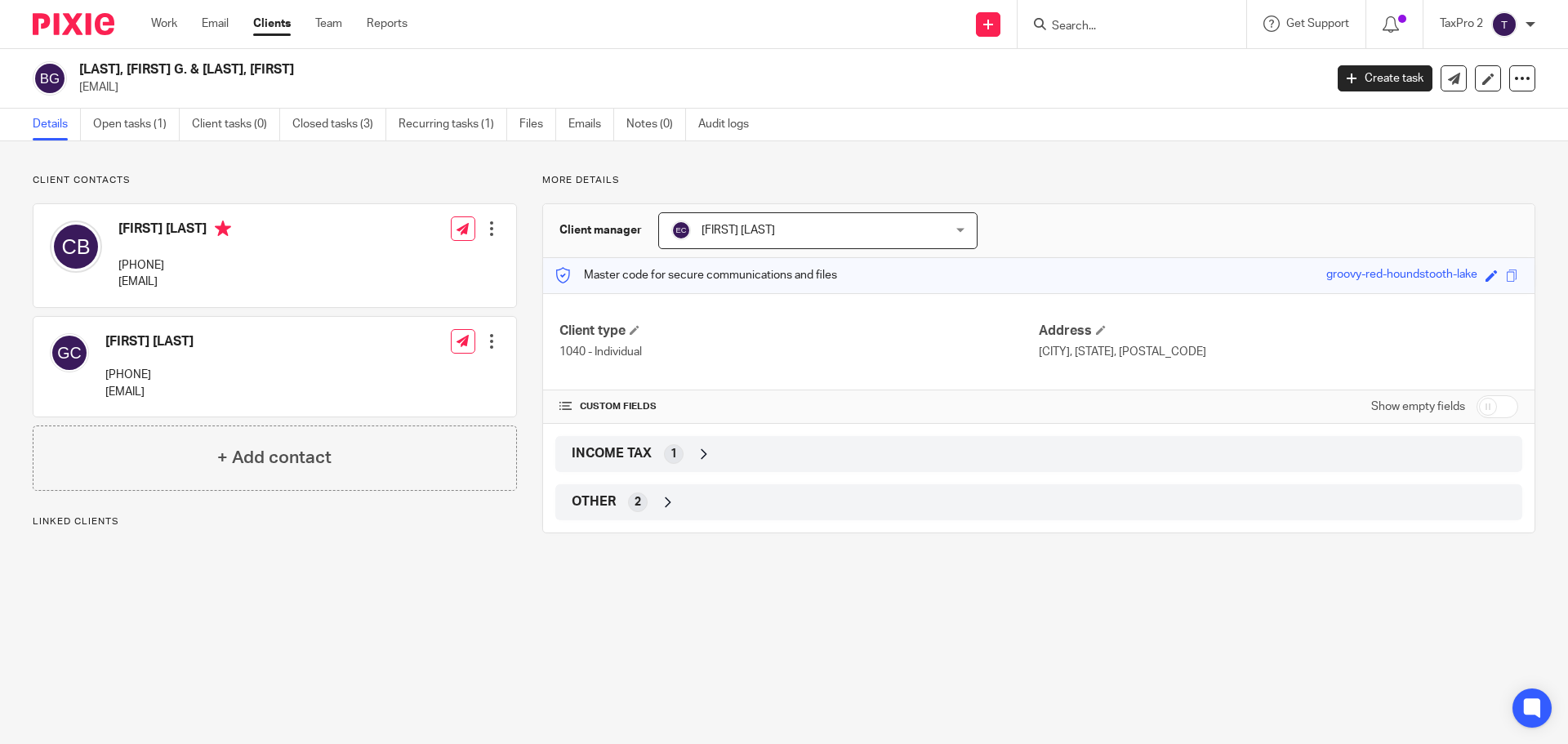 scroll, scrollTop: 0, scrollLeft: 0, axis: both 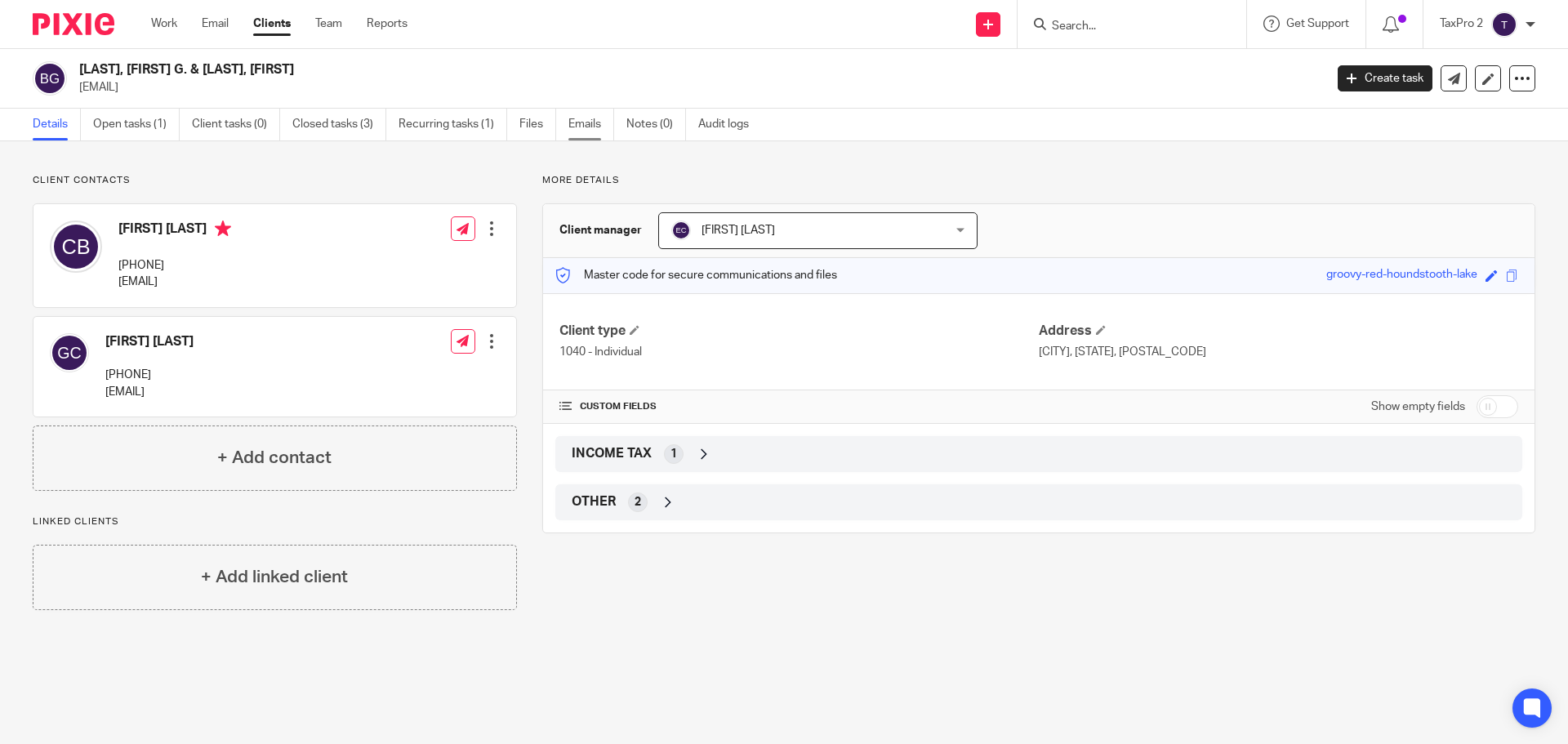 click on "Emails" at bounding box center [591, 124] 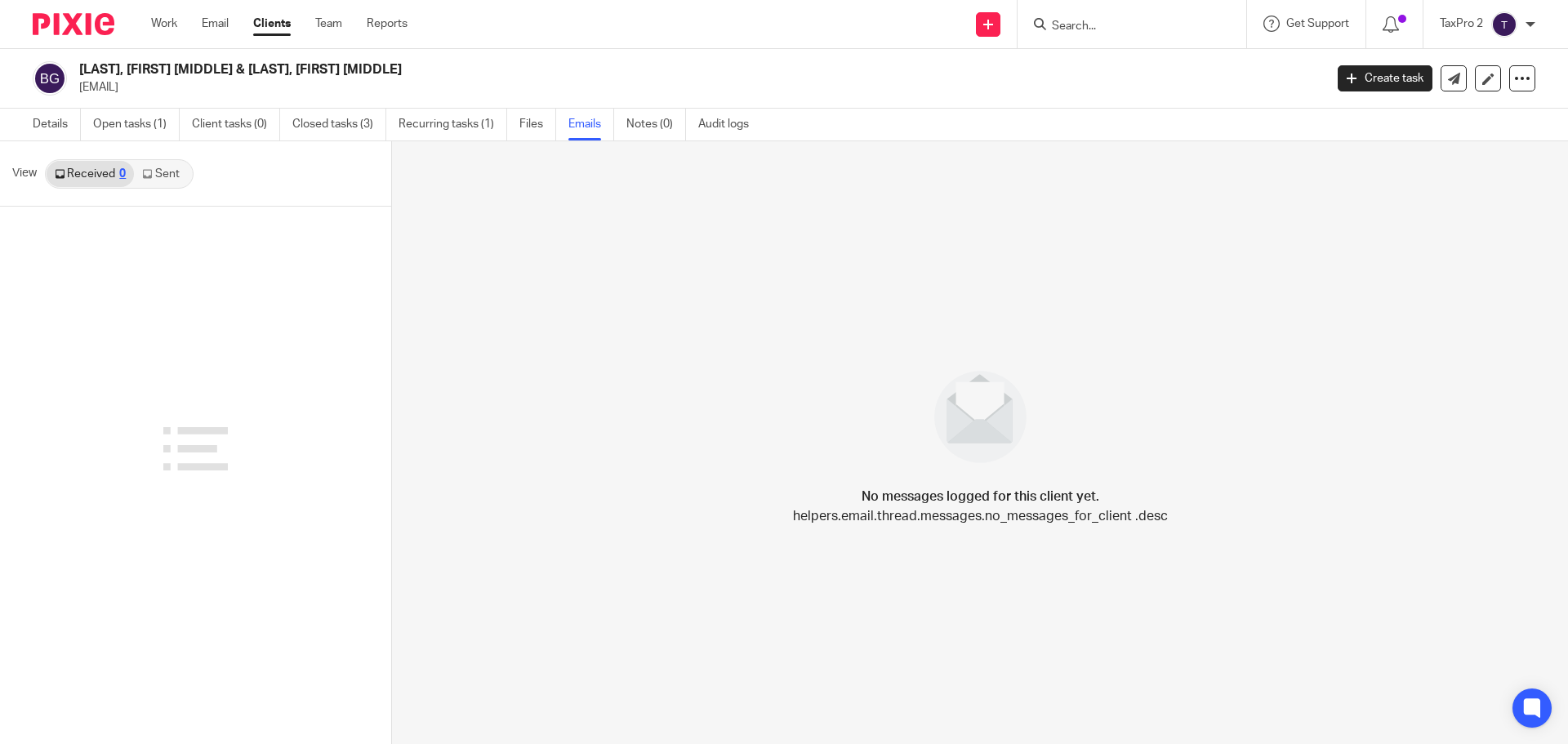 scroll, scrollTop: 0, scrollLeft: 0, axis: both 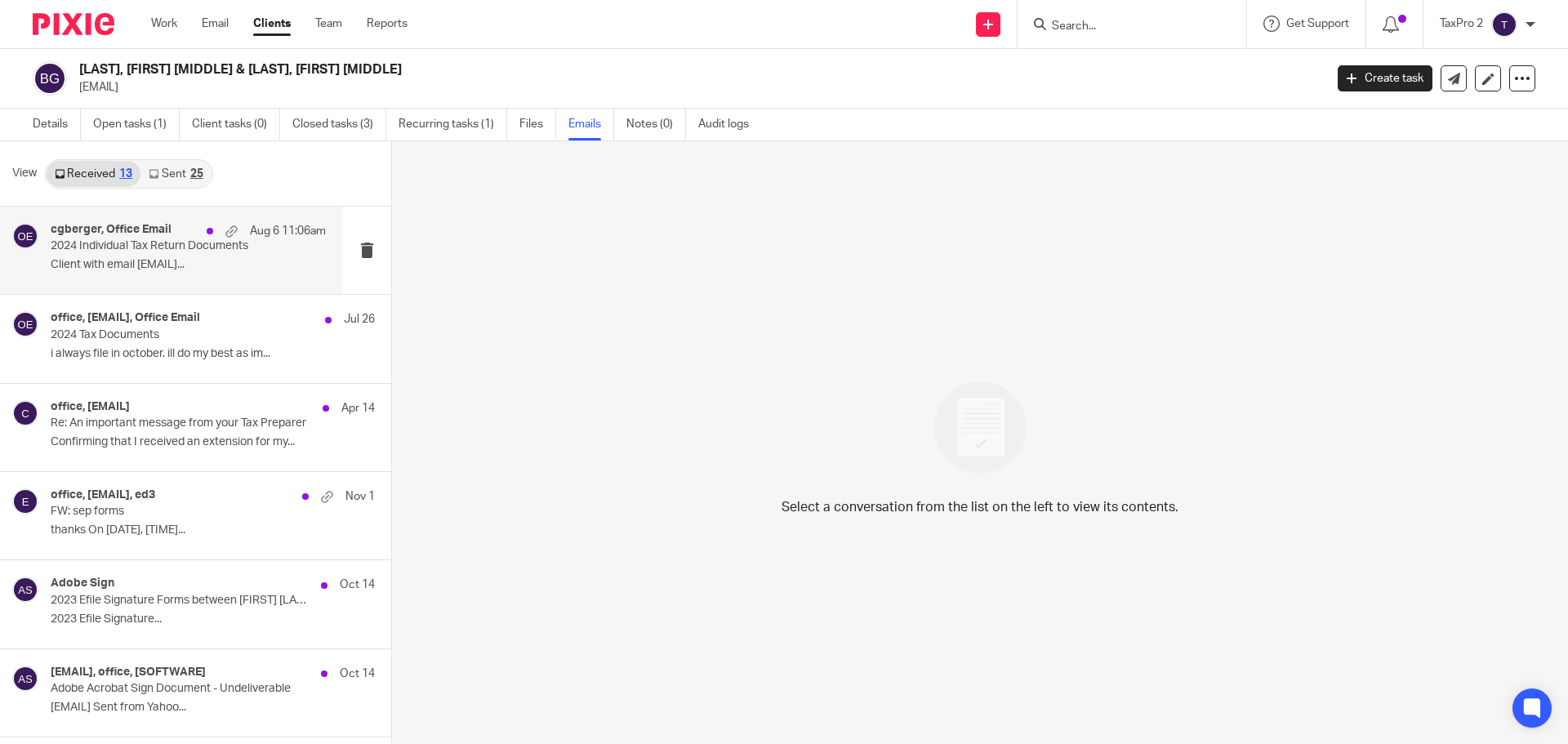 click on "cgberger, Office Email
Aug 6 11:06am   2024 Individual Tax Return Documents   Client with email cgberger@frontiernet.net..." at bounding box center (188, 250) 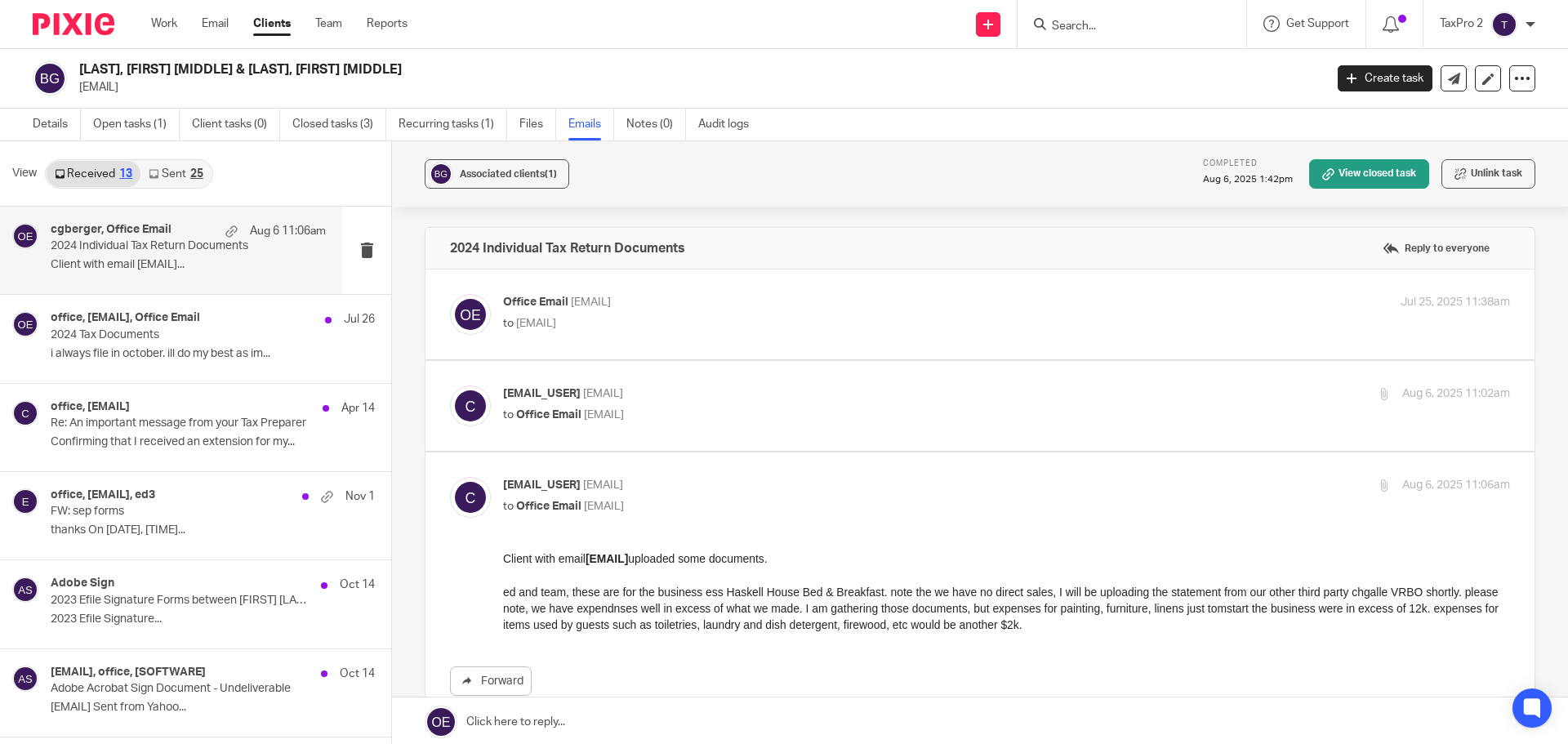 scroll, scrollTop: 0, scrollLeft: 0, axis: both 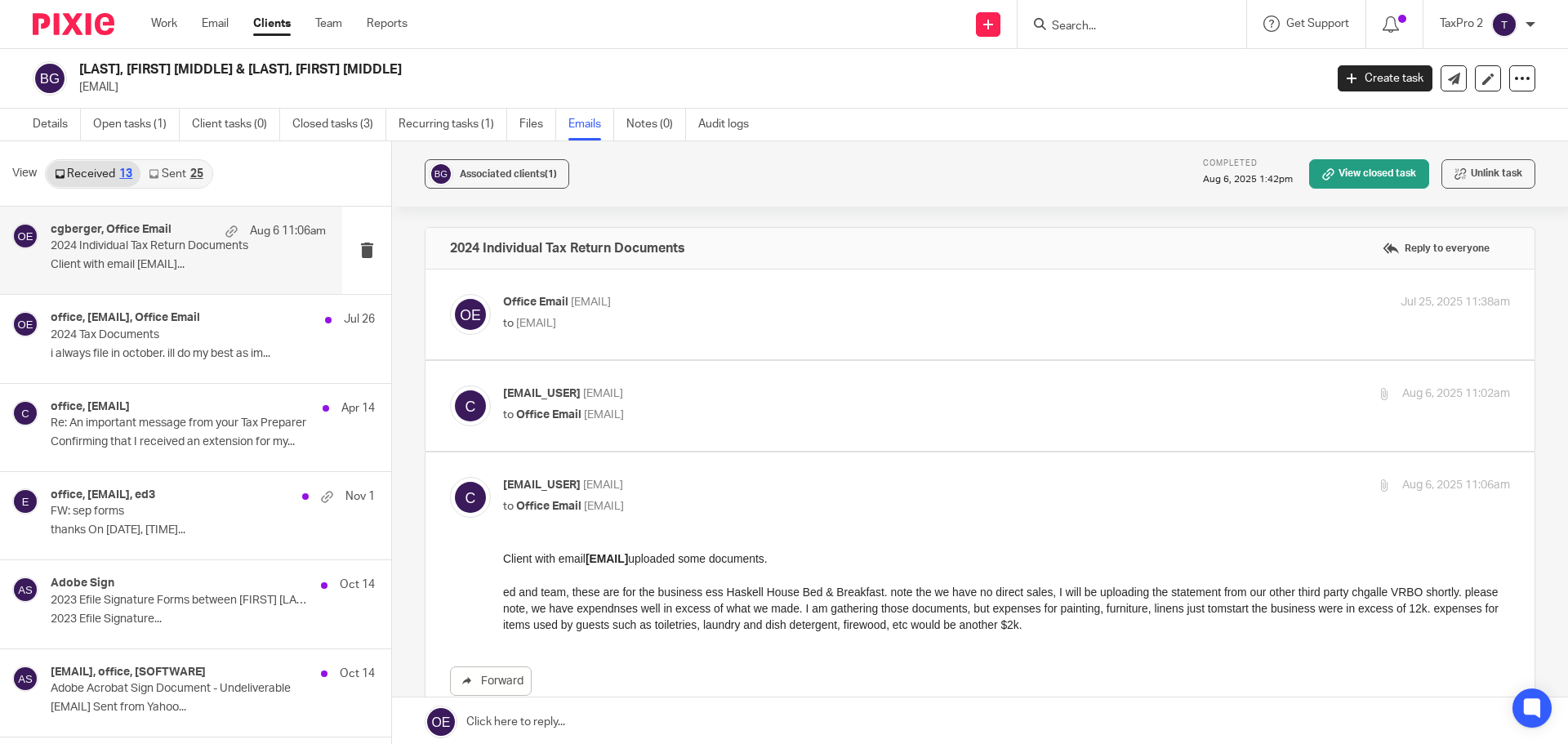 click on "to     <cgberger@frontiernet.net>" at bounding box center (839, 323) 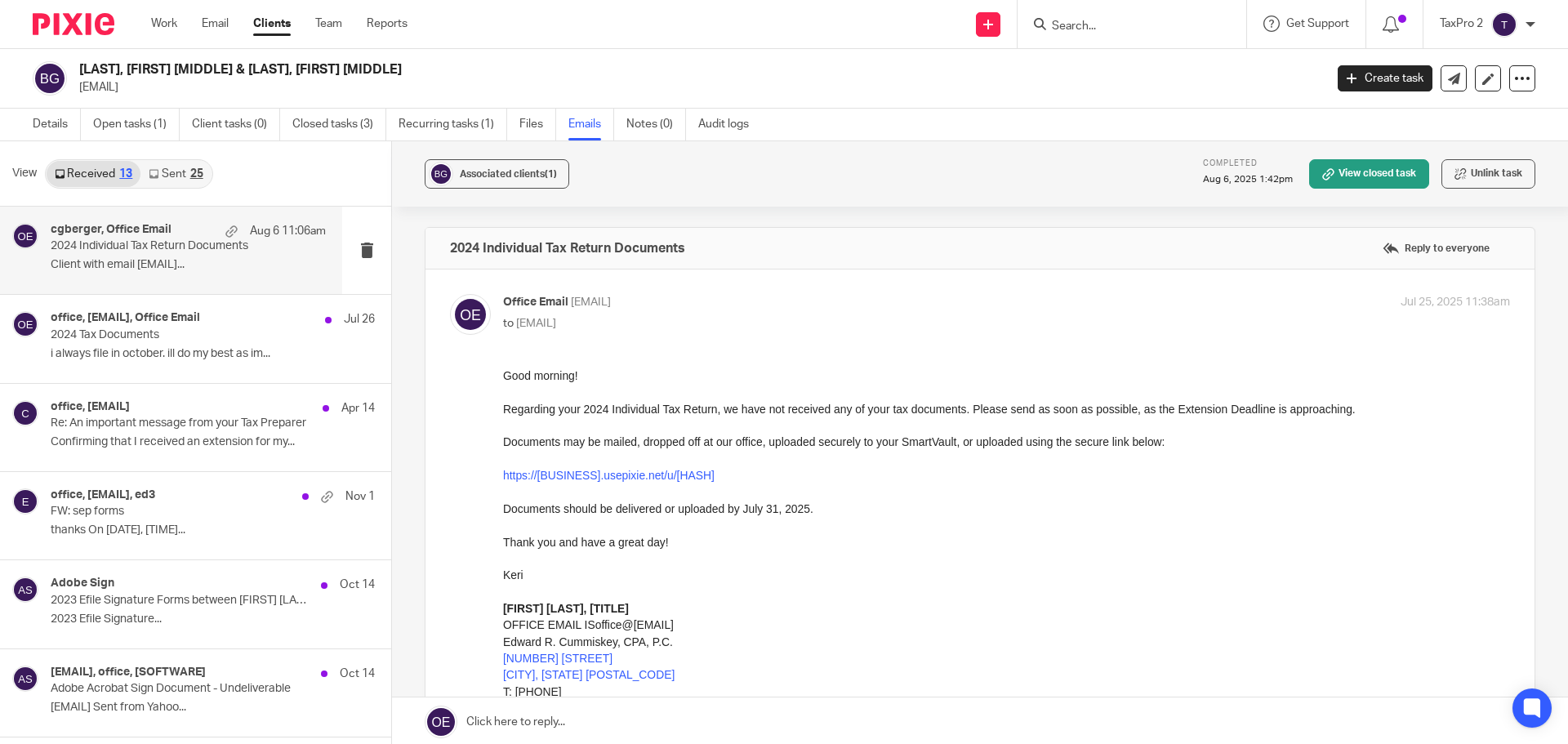 scroll, scrollTop: 0, scrollLeft: 0, axis: both 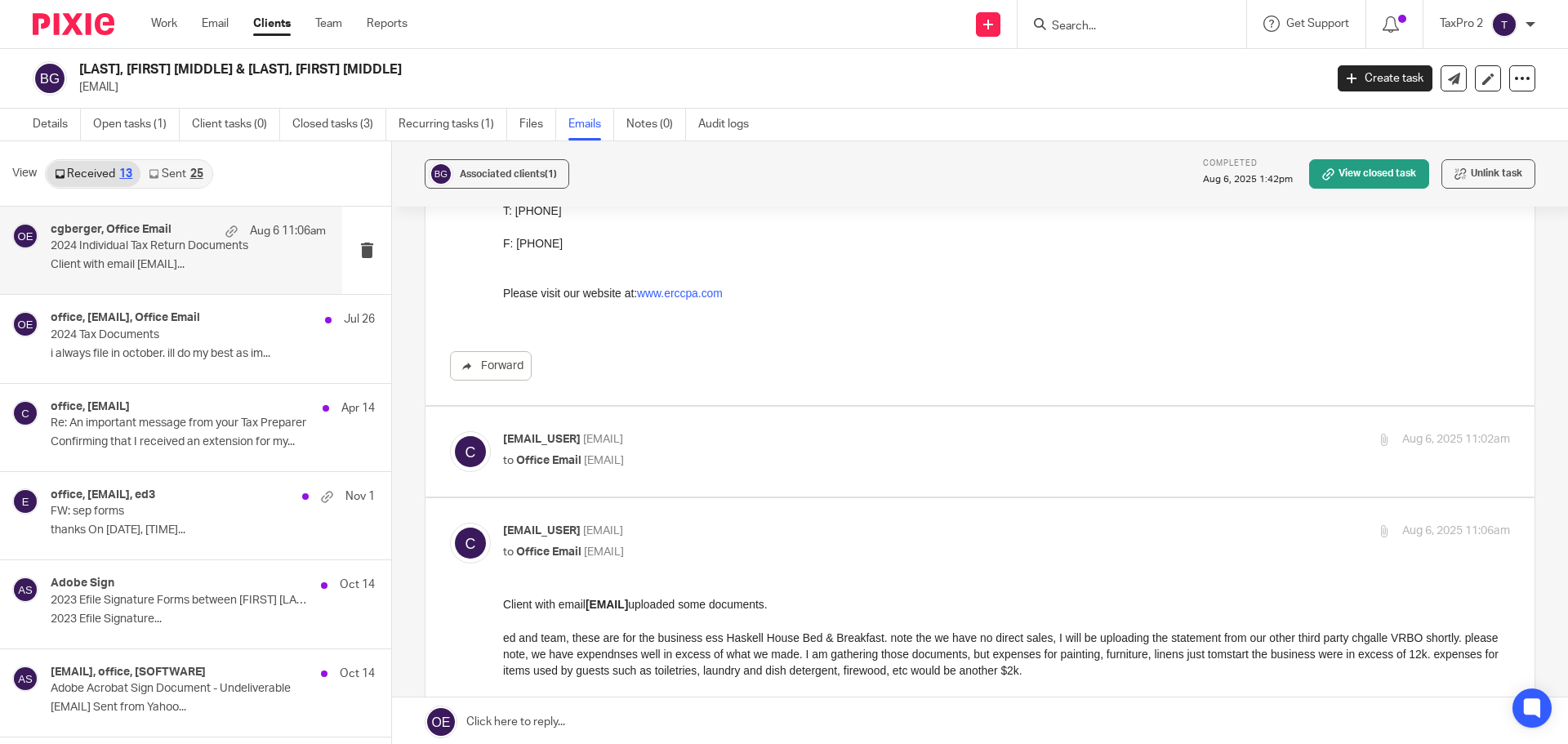 click on "to
Office Email
<office@erccpa.com>" at bounding box center (839, 461) 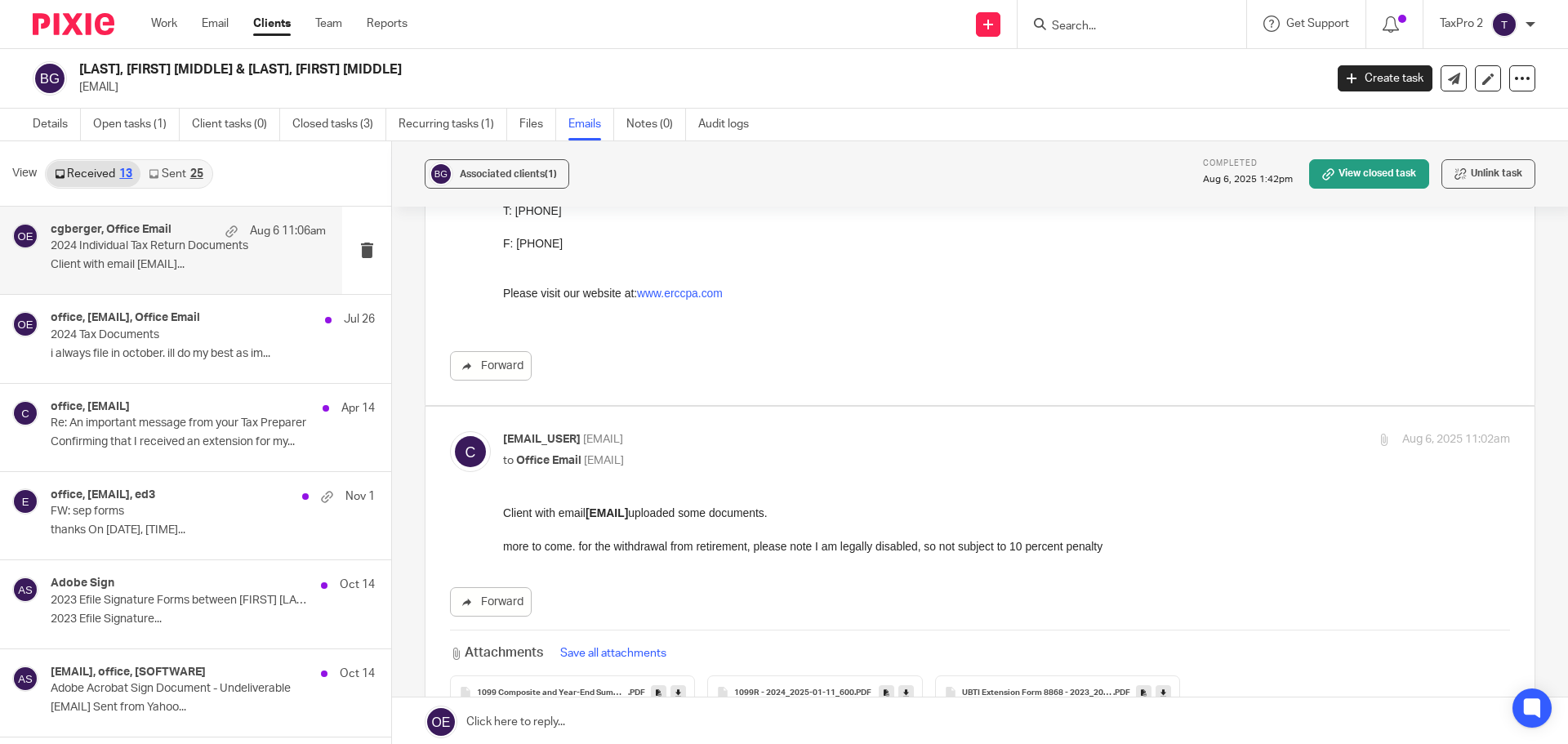 scroll, scrollTop: 0, scrollLeft: 0, axis: both 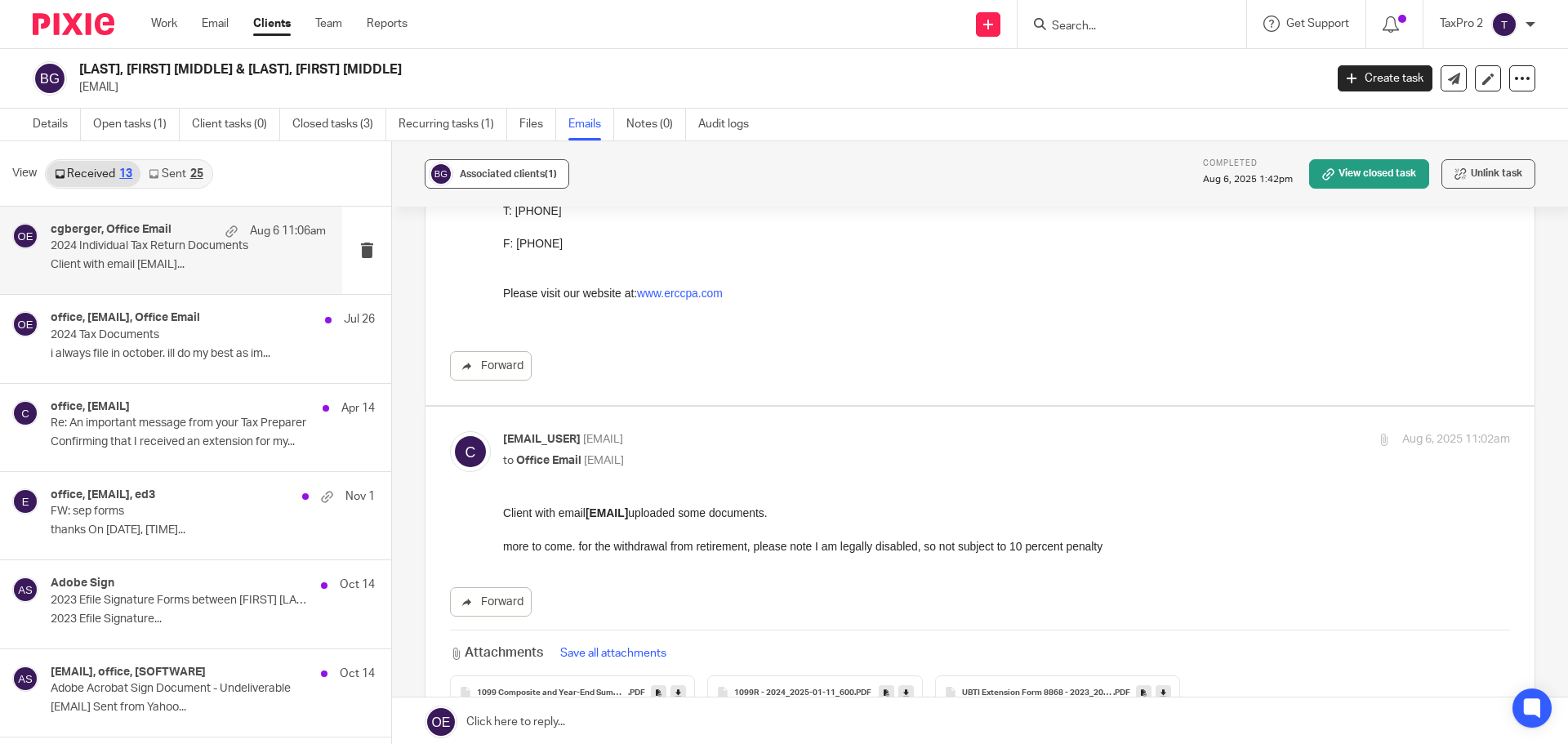click on "Associated clients  (1)" at bounding box center (508, 174) 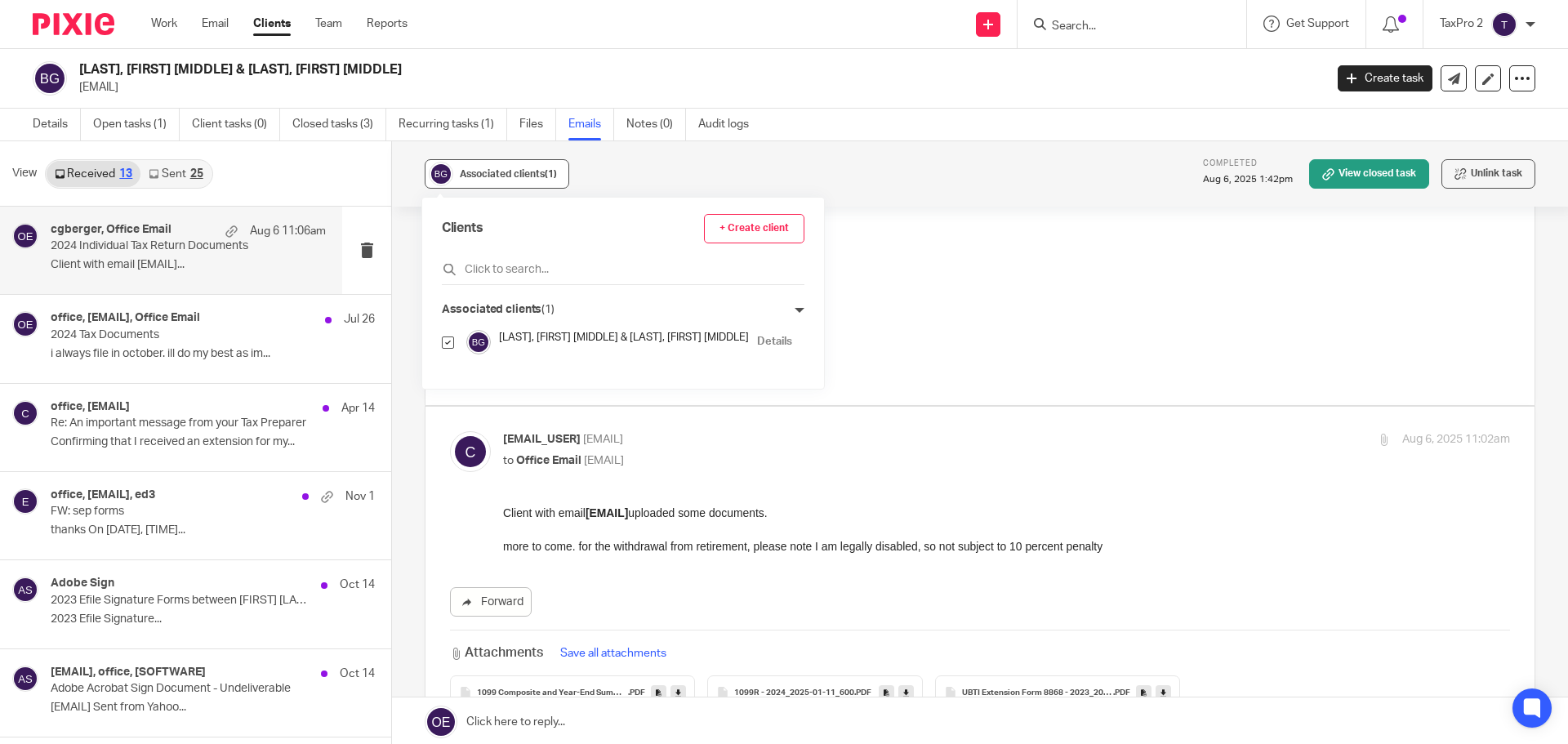 click on "Associated clients  (1)" at bounding box center [508, 174] 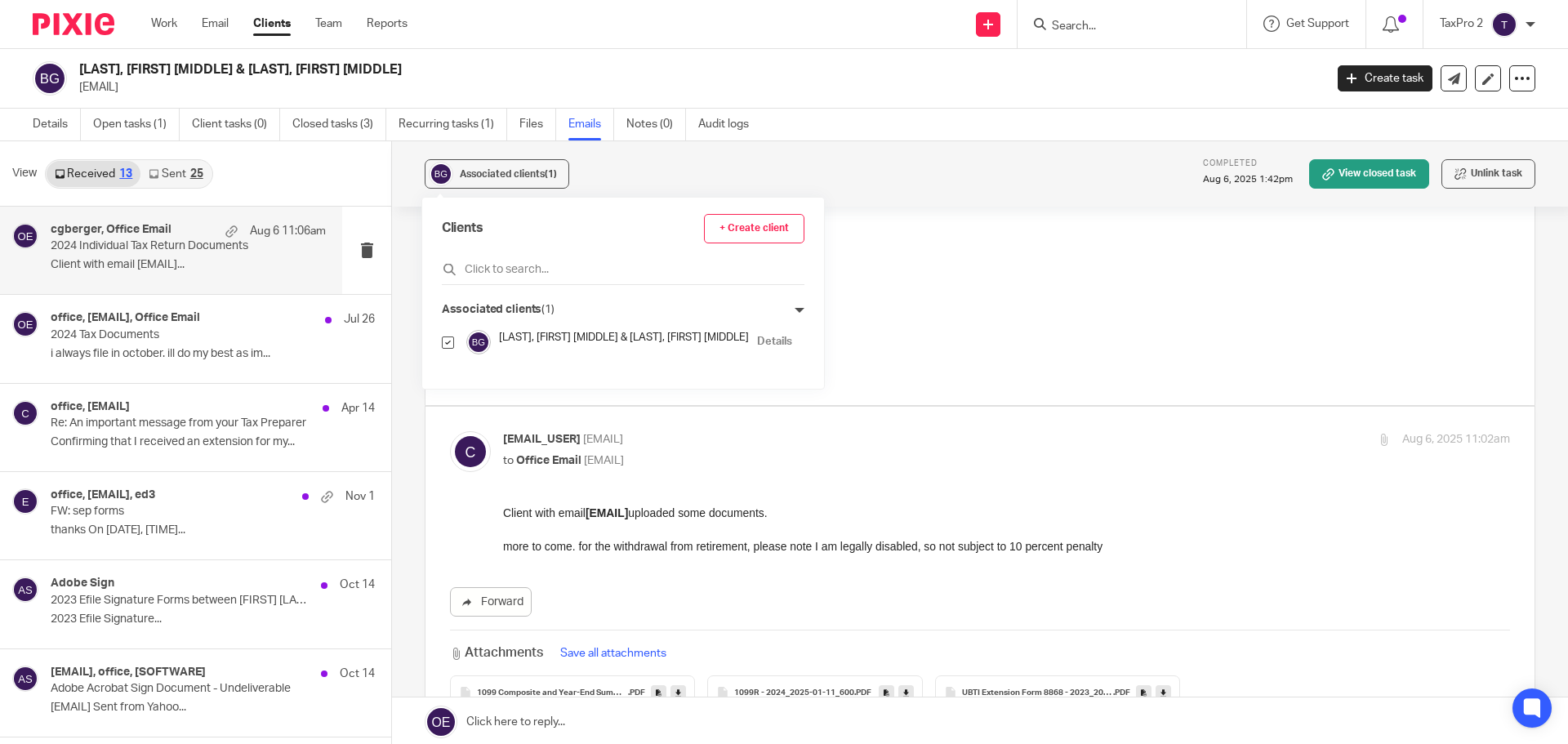 click on "T: (845)856-1126" at bounding box center (1006, 211) 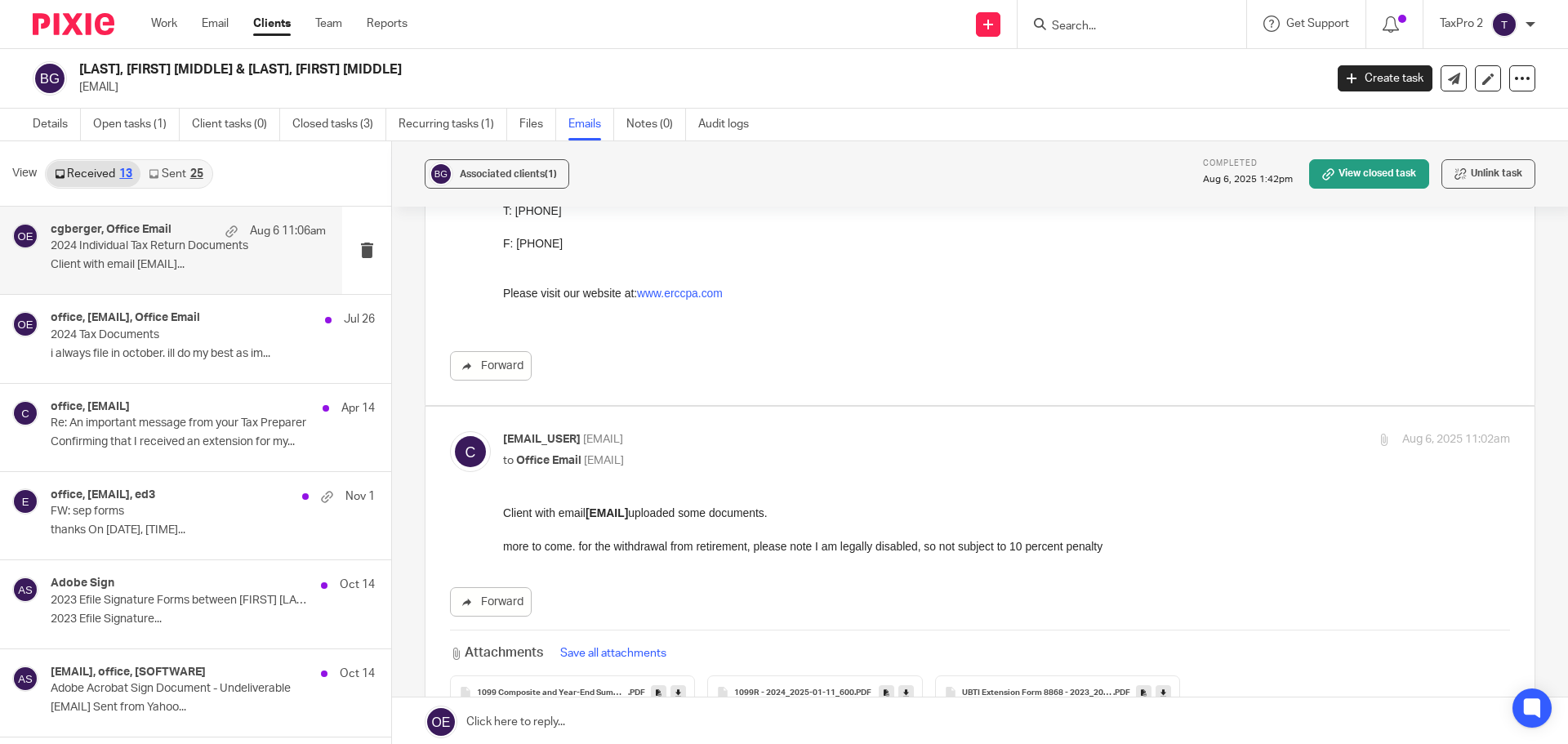 click on "Associated clients  (1)
Completed
Aug 6, 2025  1:42pm
View closed task
Unlink task" at bounding box center [980, 174] 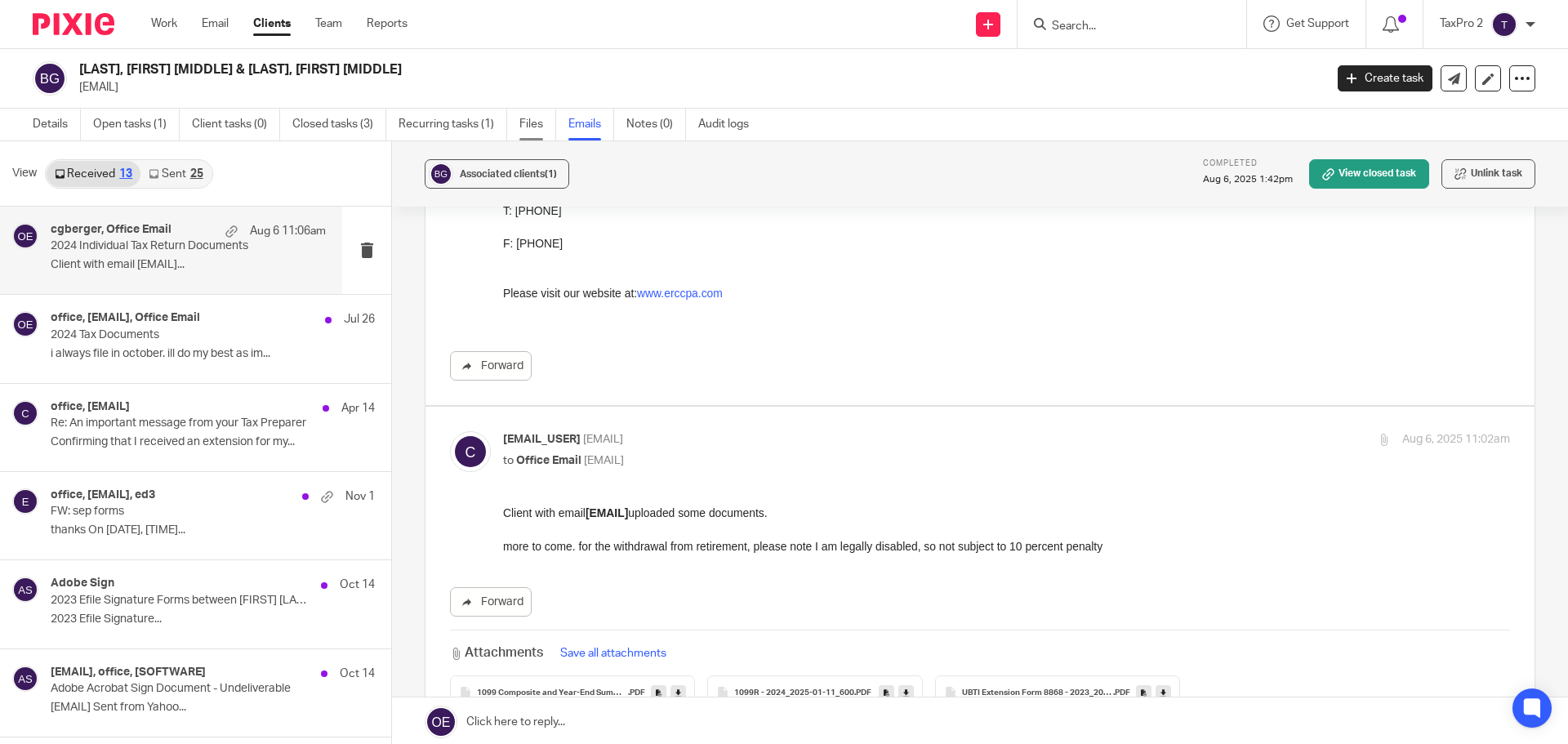click on "Files" at bounding box center (537, 124) 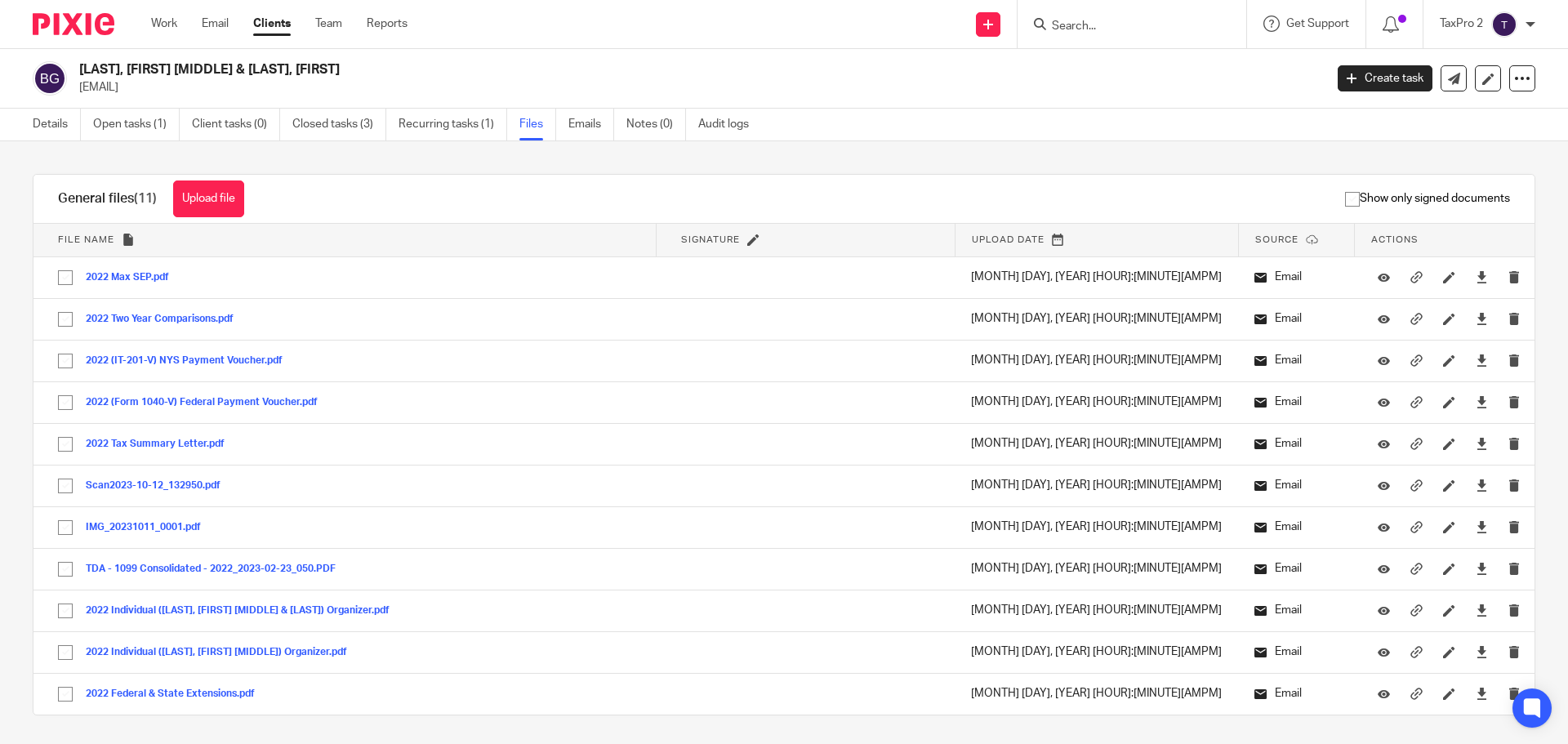 scroll, scrollTop: 0, scrollLeft: 0, axis: both 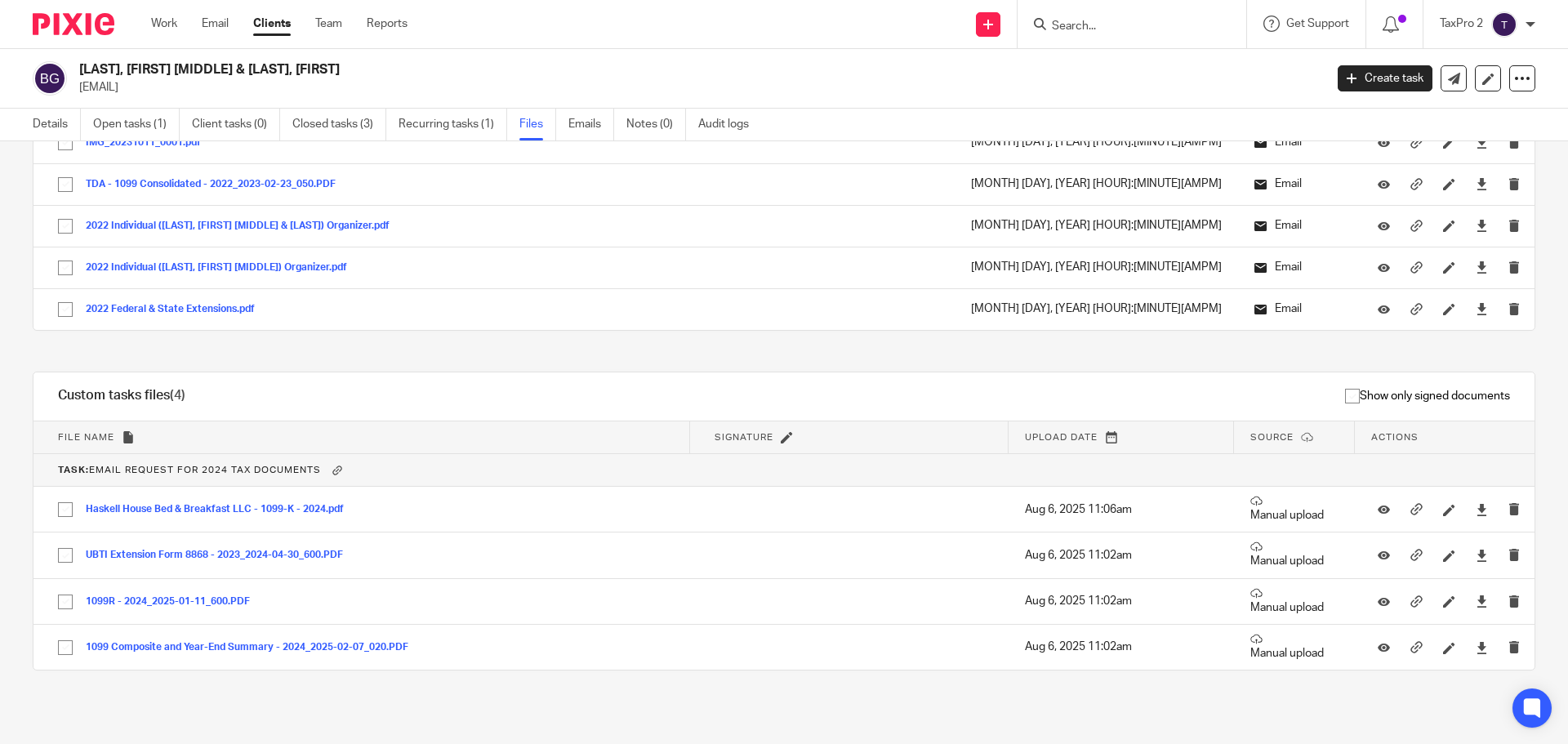 click at bounding box center [1124, 27] 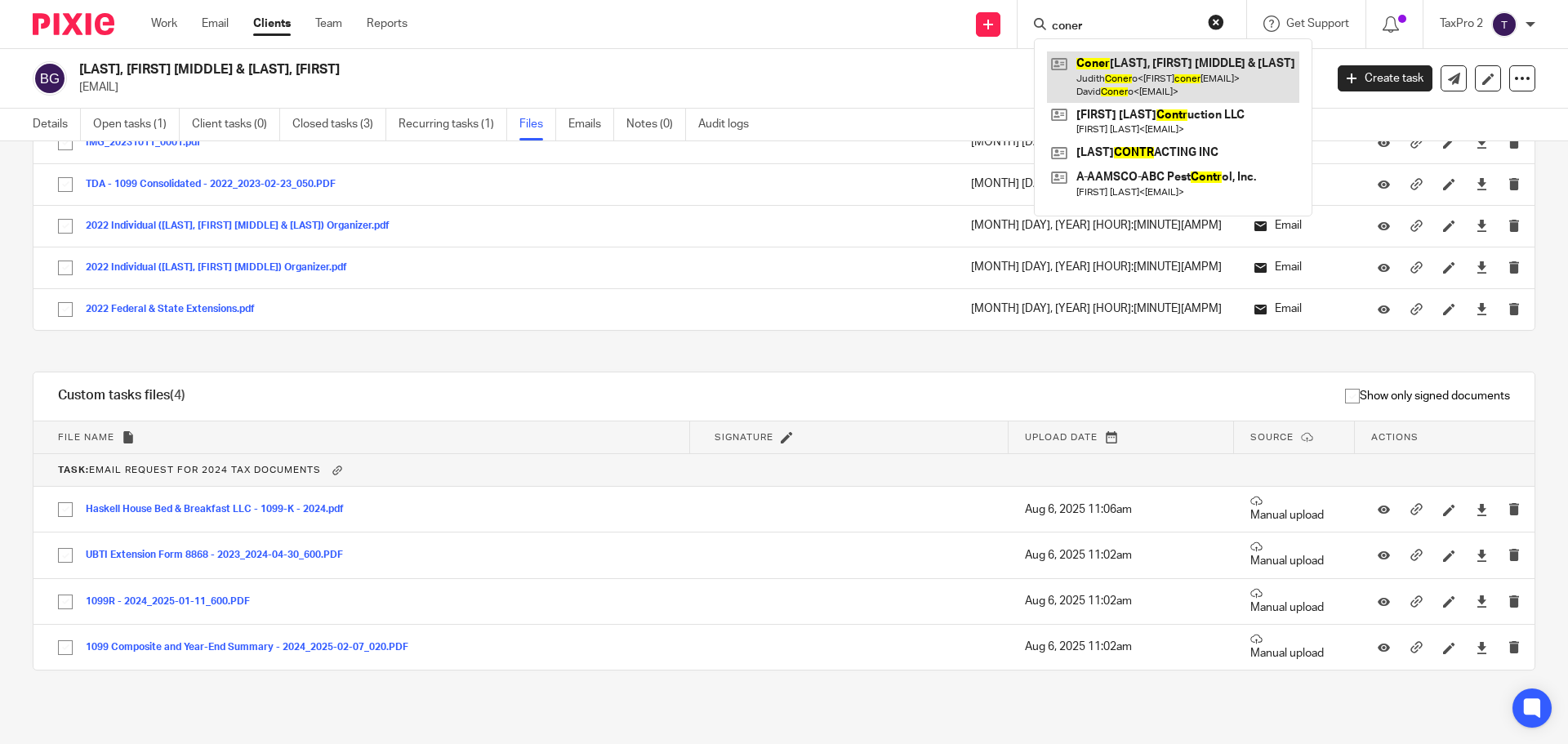 type on "coner" 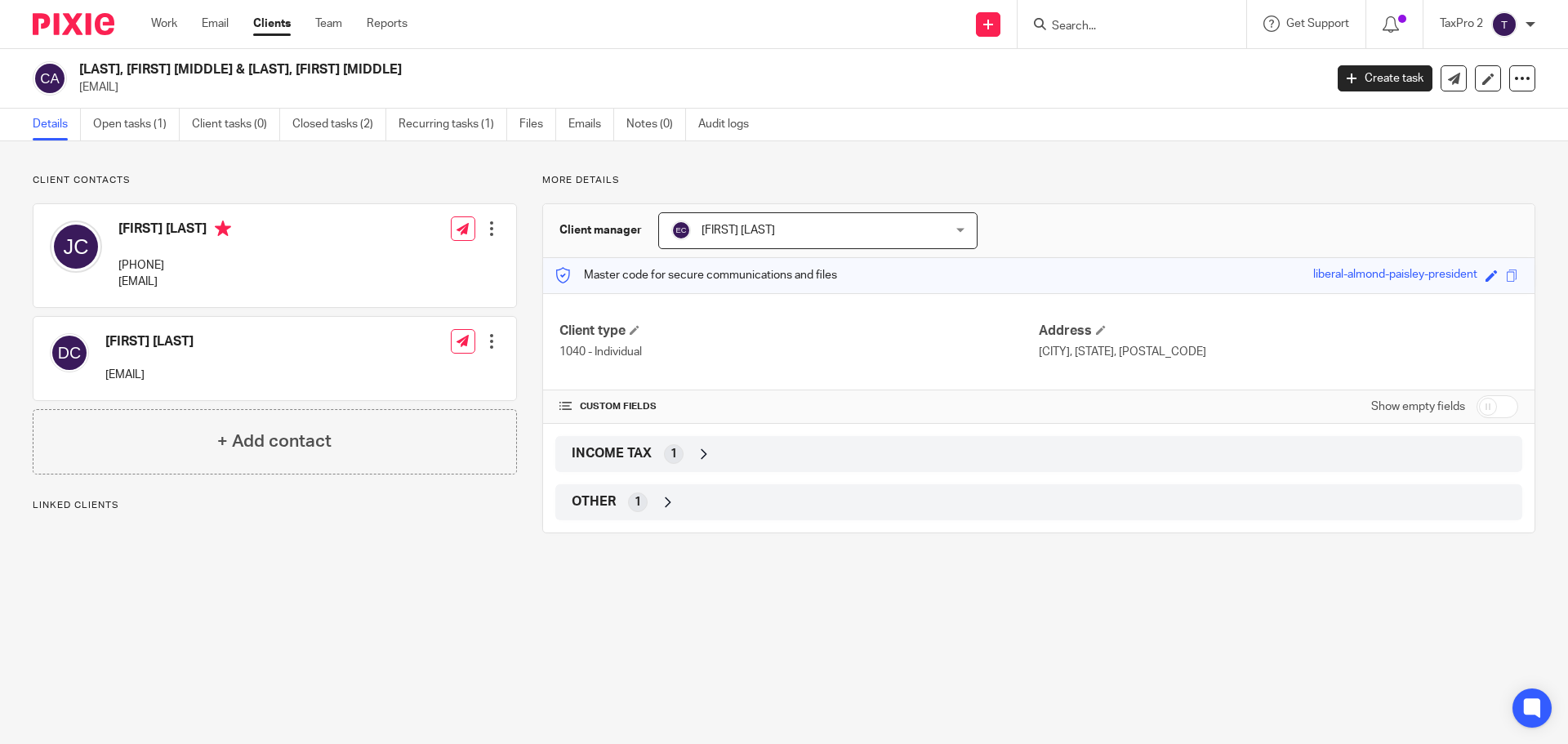 scroll, scrollTop: 0, scrollLeft: 0, axis: both 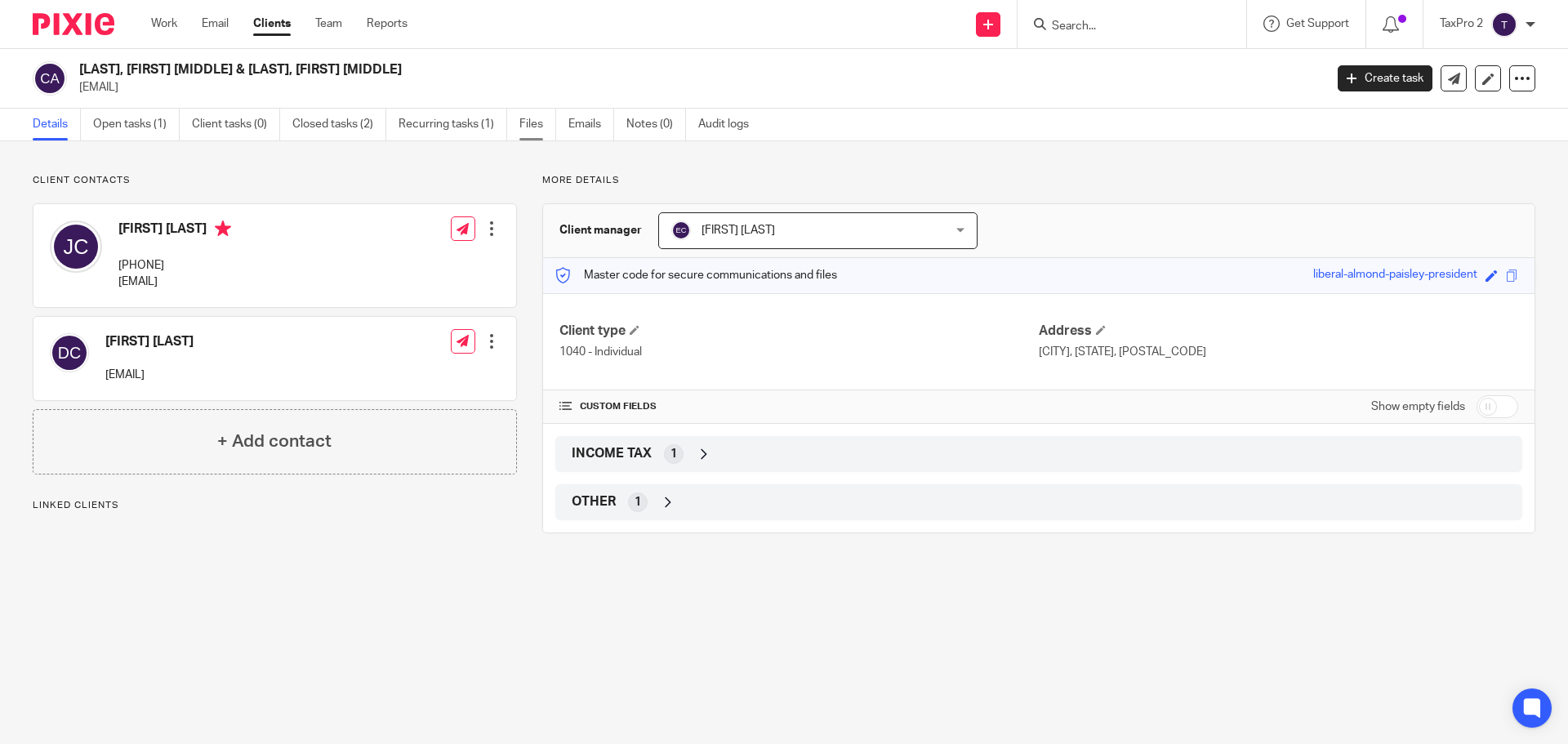 click on "Files" at bounding box center (537, 124) 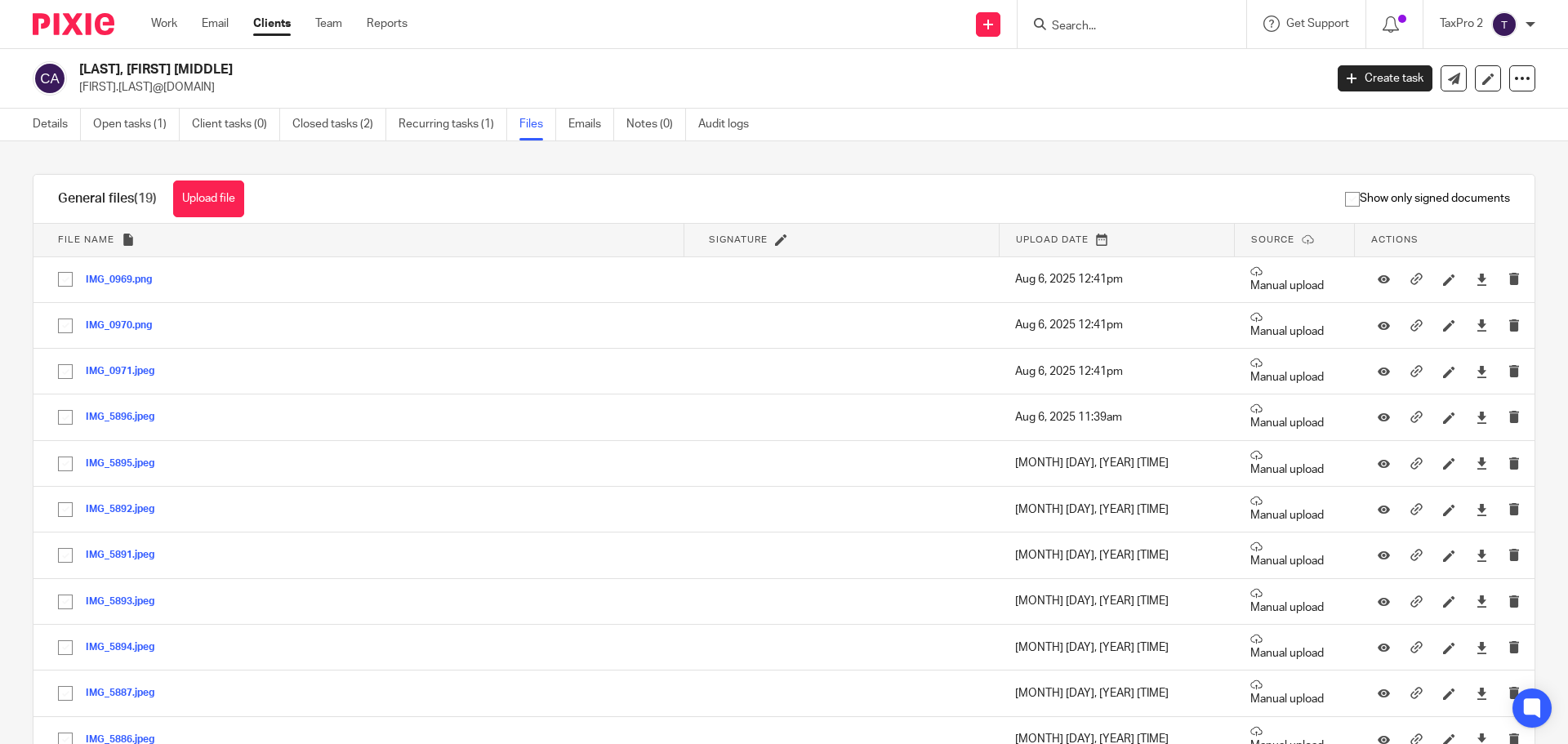 scroll, scrollTop: 0, scrollLeft: 0, axis: both 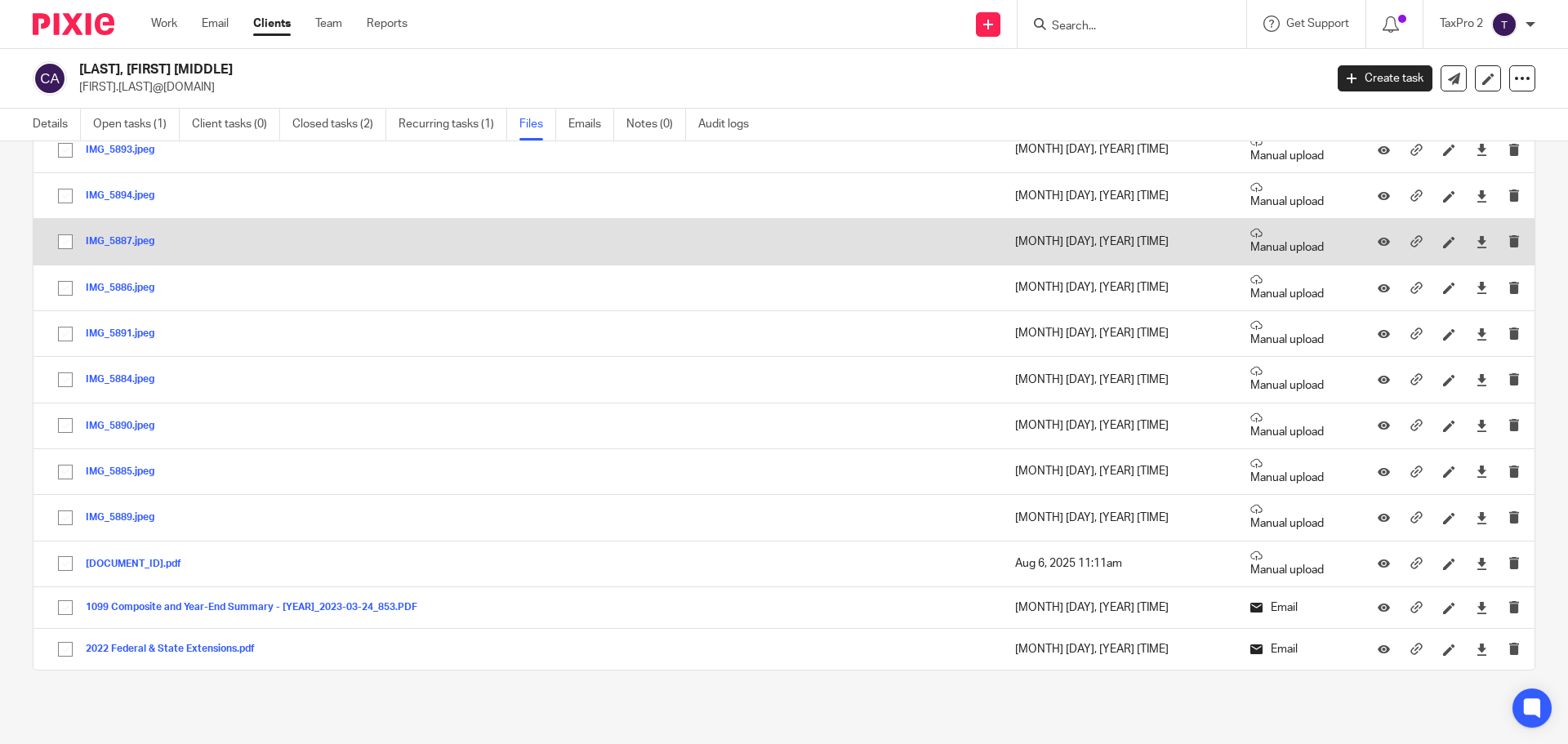click on "IMG_5887.jpeg" at bounding box center [126, 242] 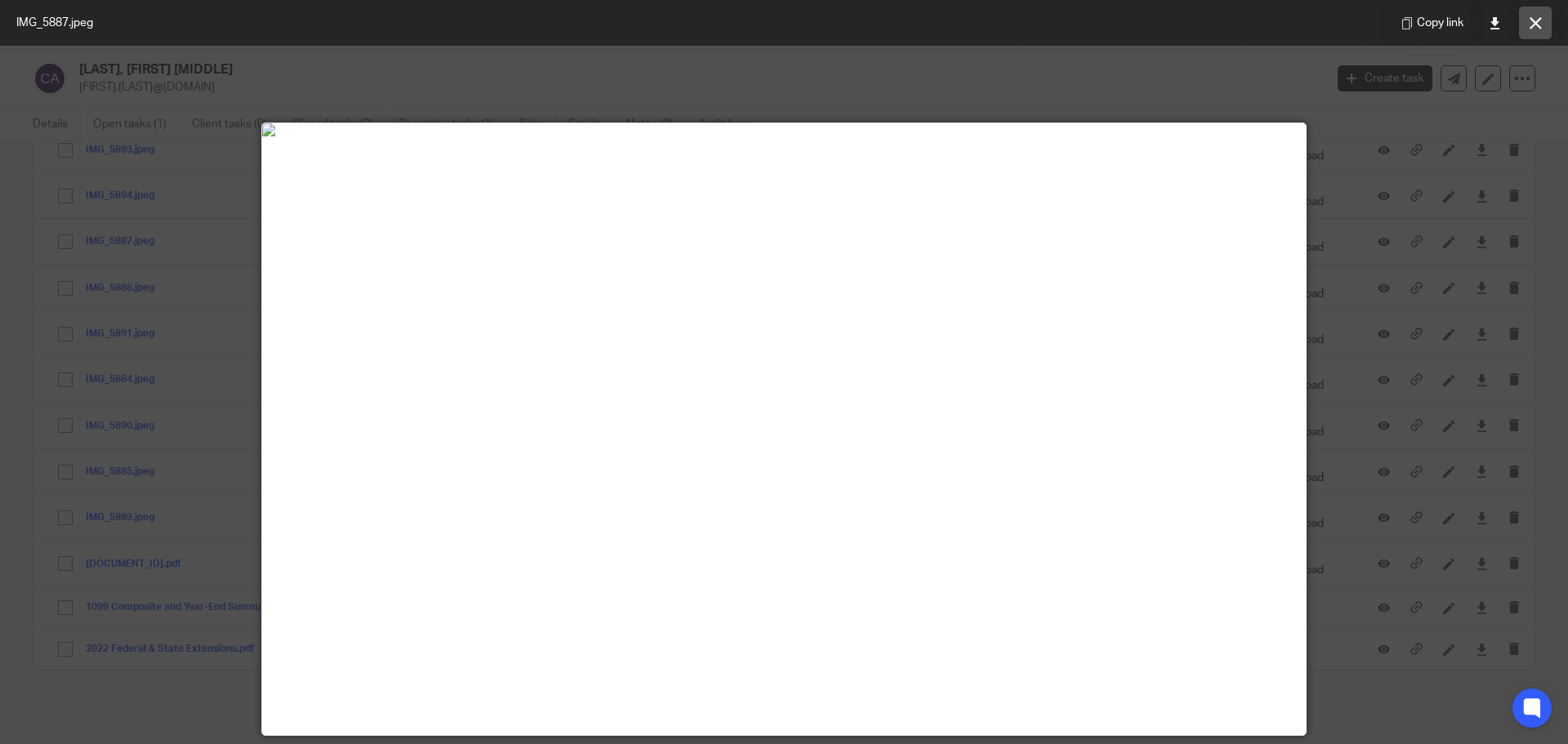 click at bounding box center (1535, 23) 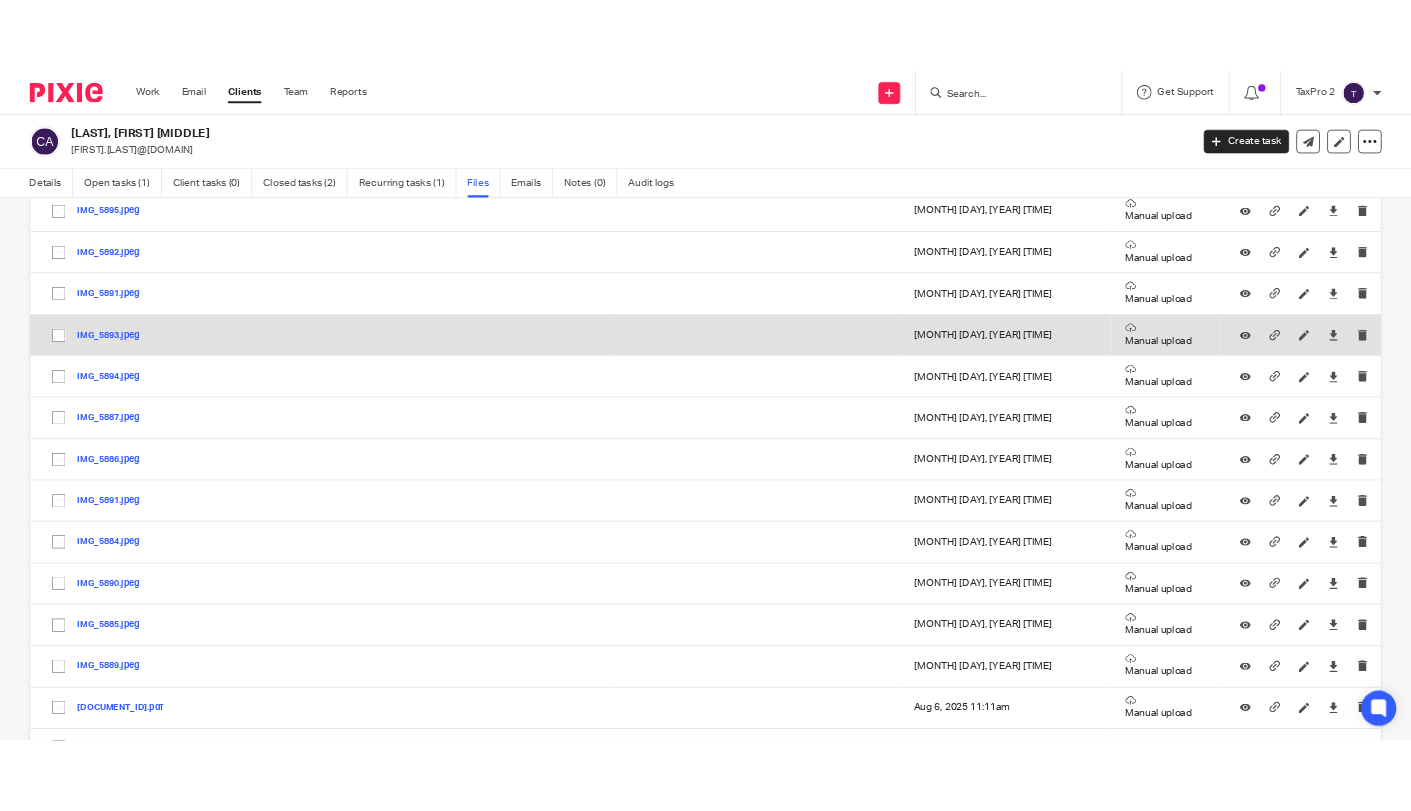 scroll, scrollTop: 0, scrollLeft: 0, axis: both 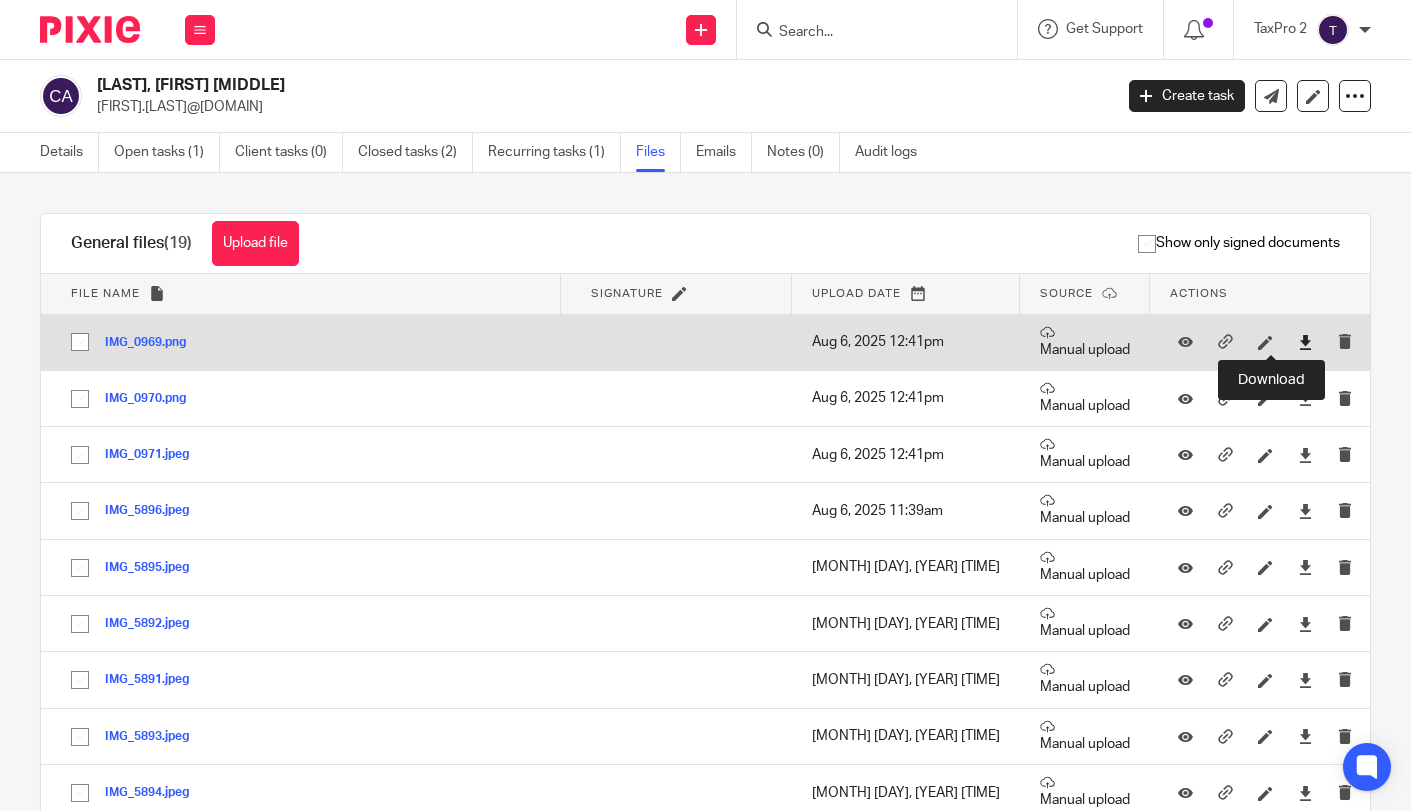 click at bounding box center [1305, 342] 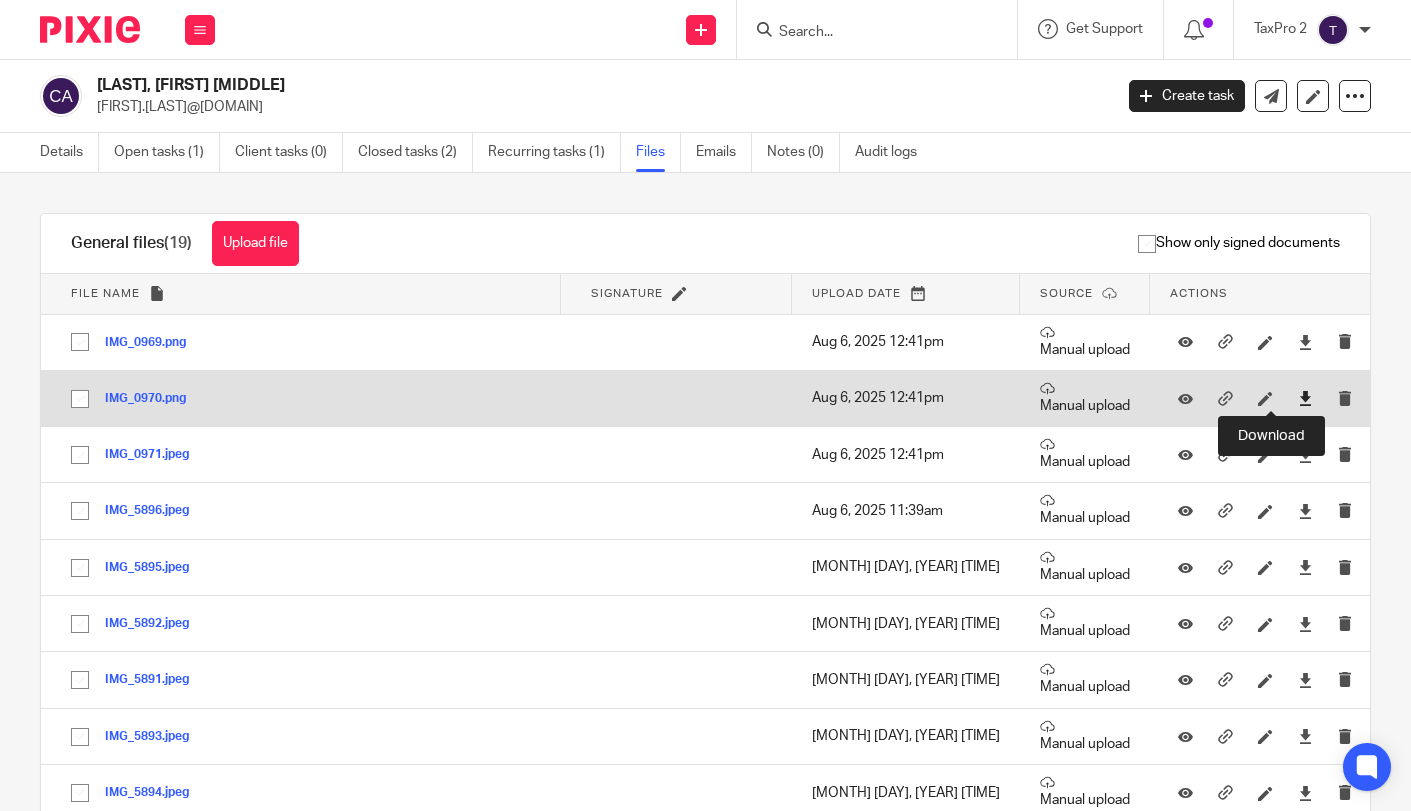 click at bounding box center (1305, 398) 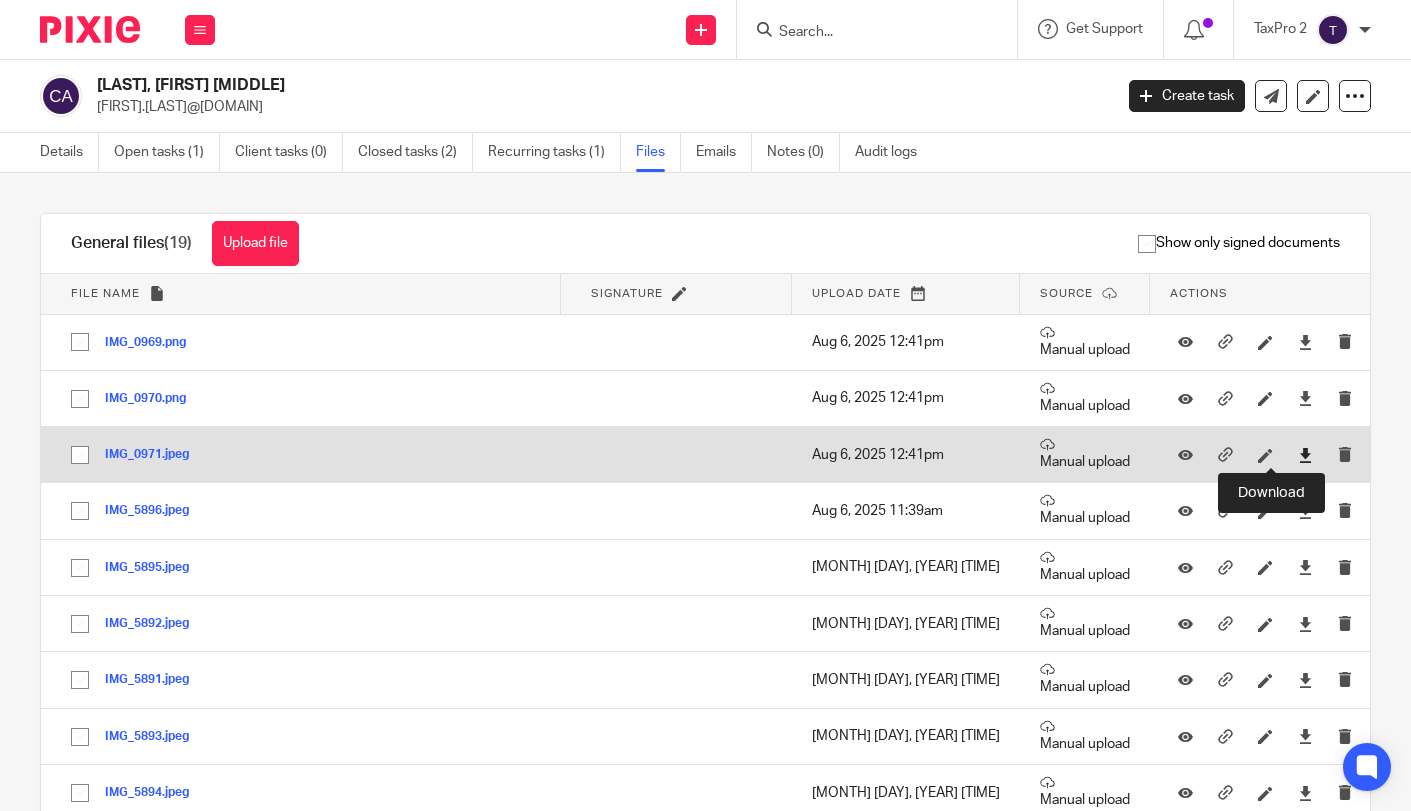 click at bounding box center (1305, 455) 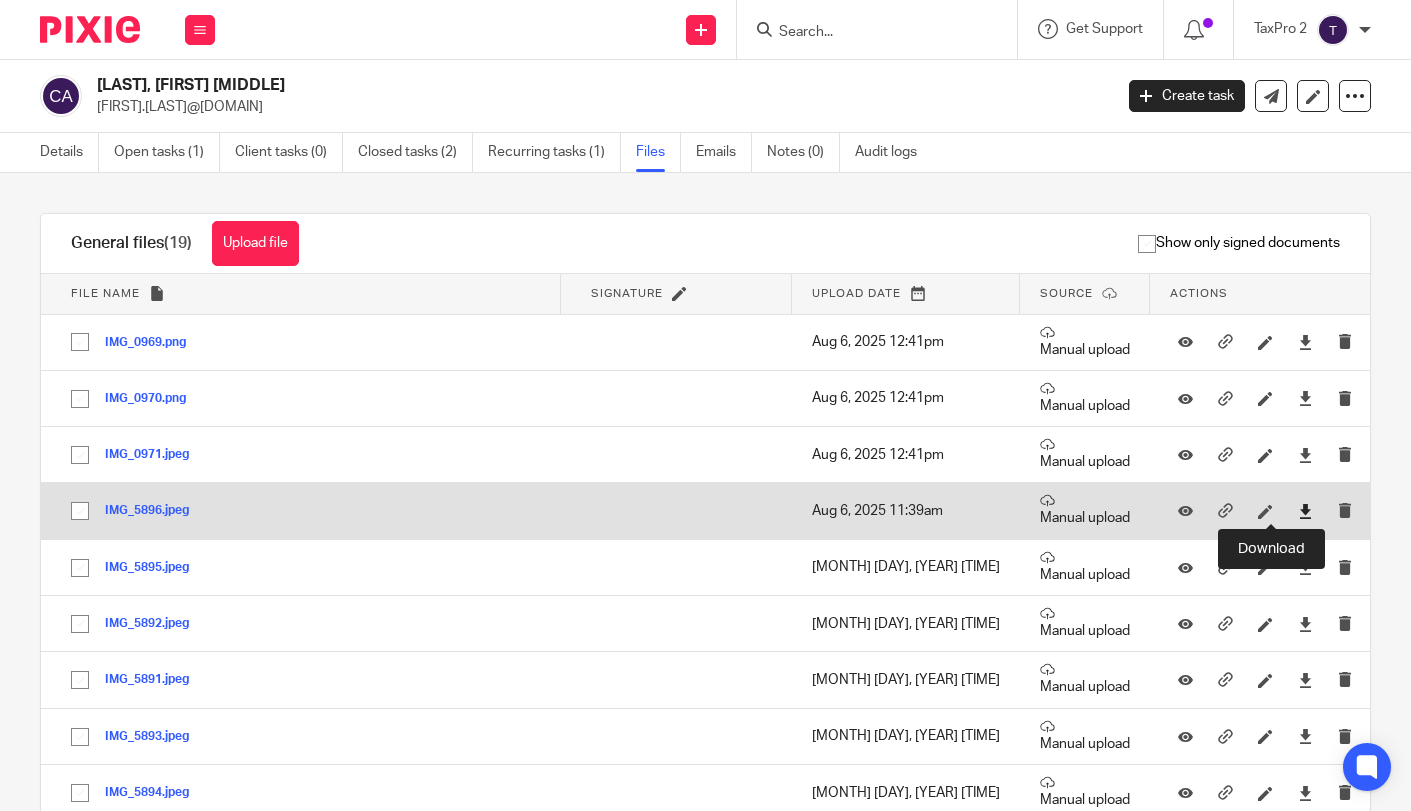 click at bounding box center (1305, 511) 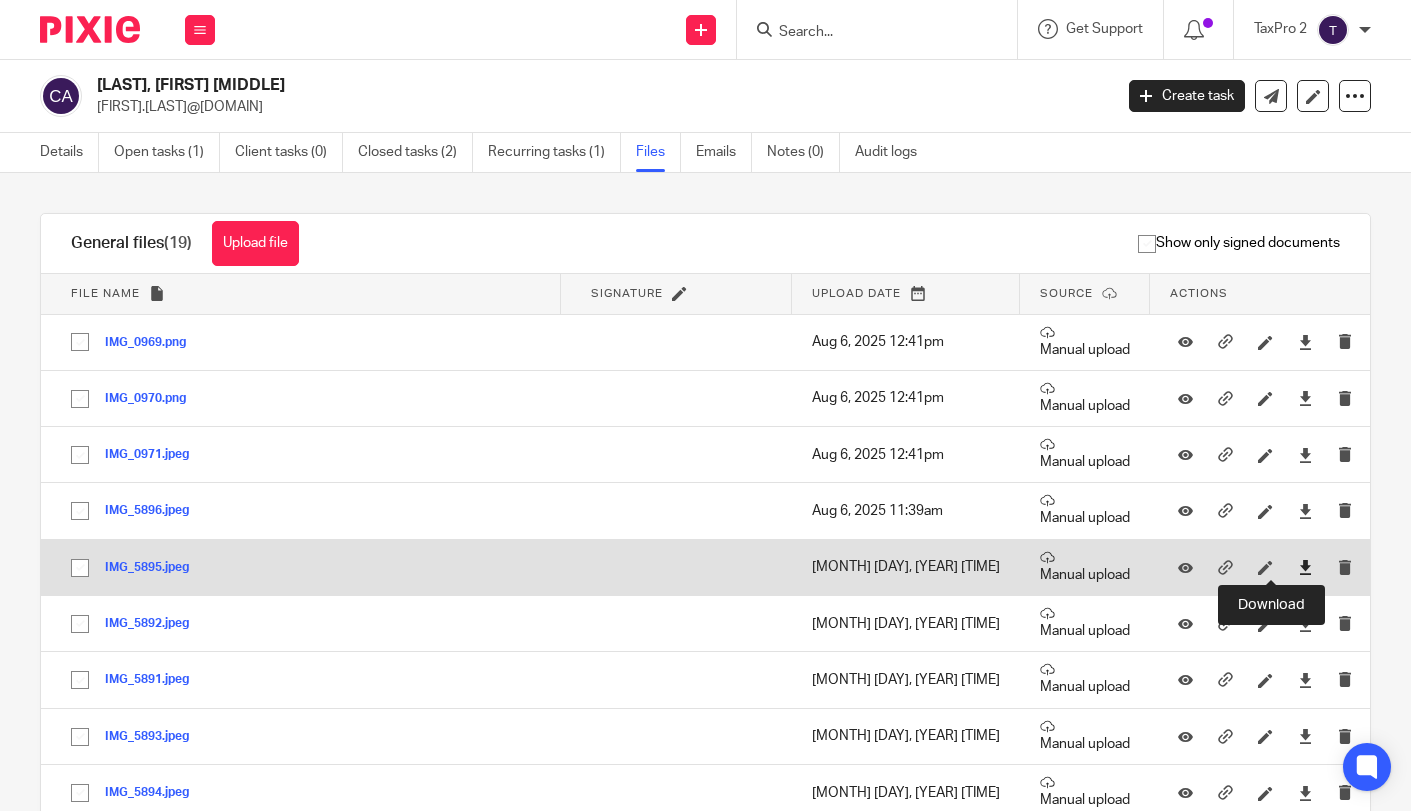click at bounding box center (1305, 567) 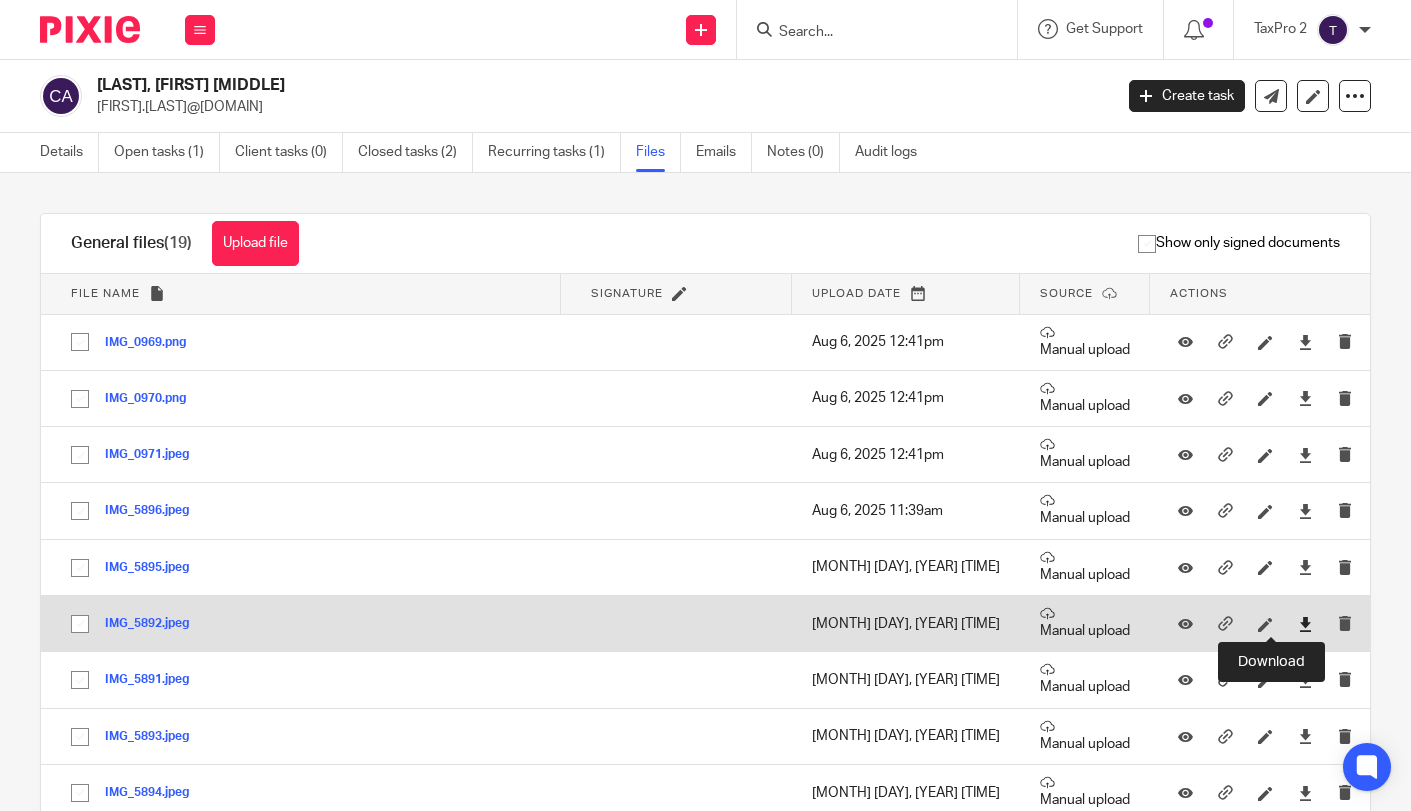 click at bounding box center (1305, 624) 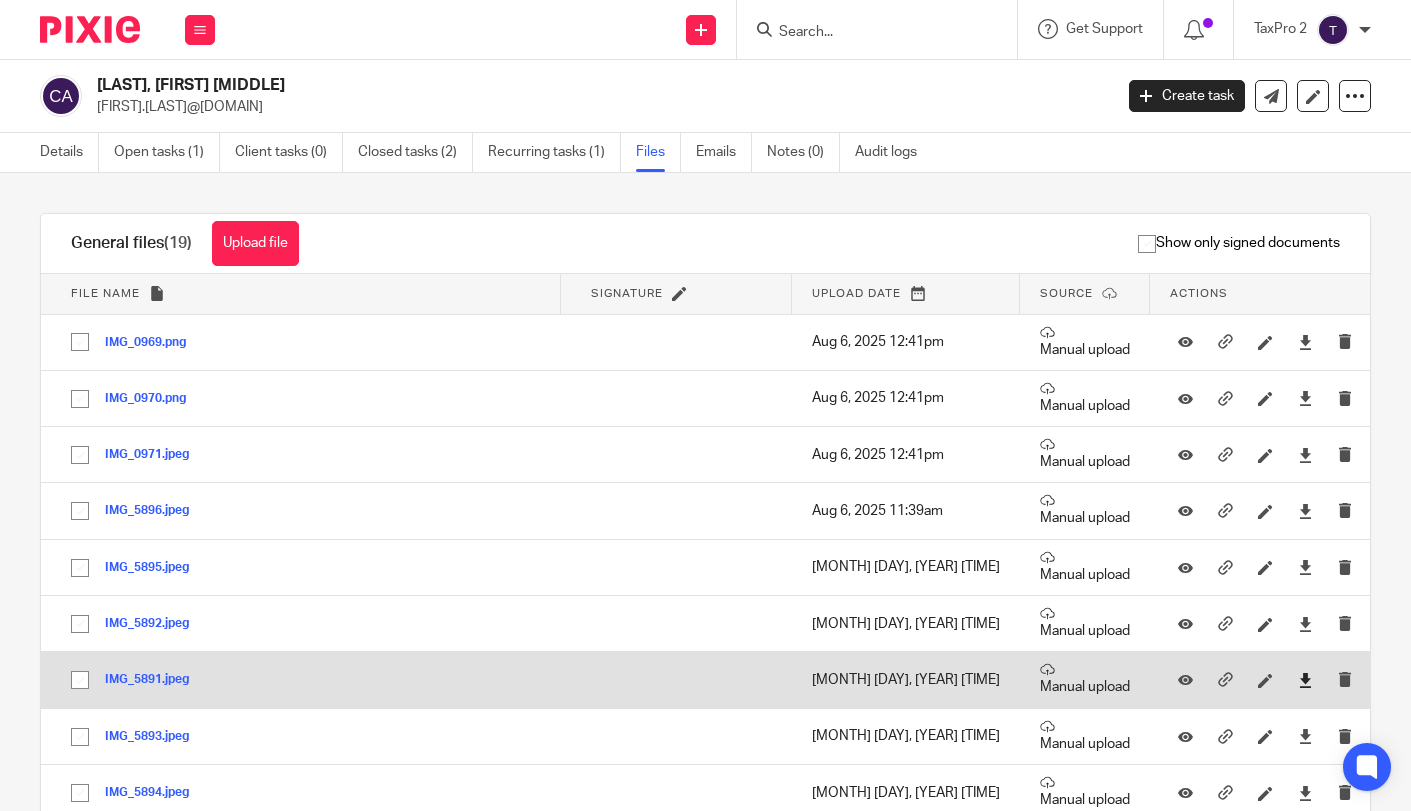 click at bounding box center (1305, 680) 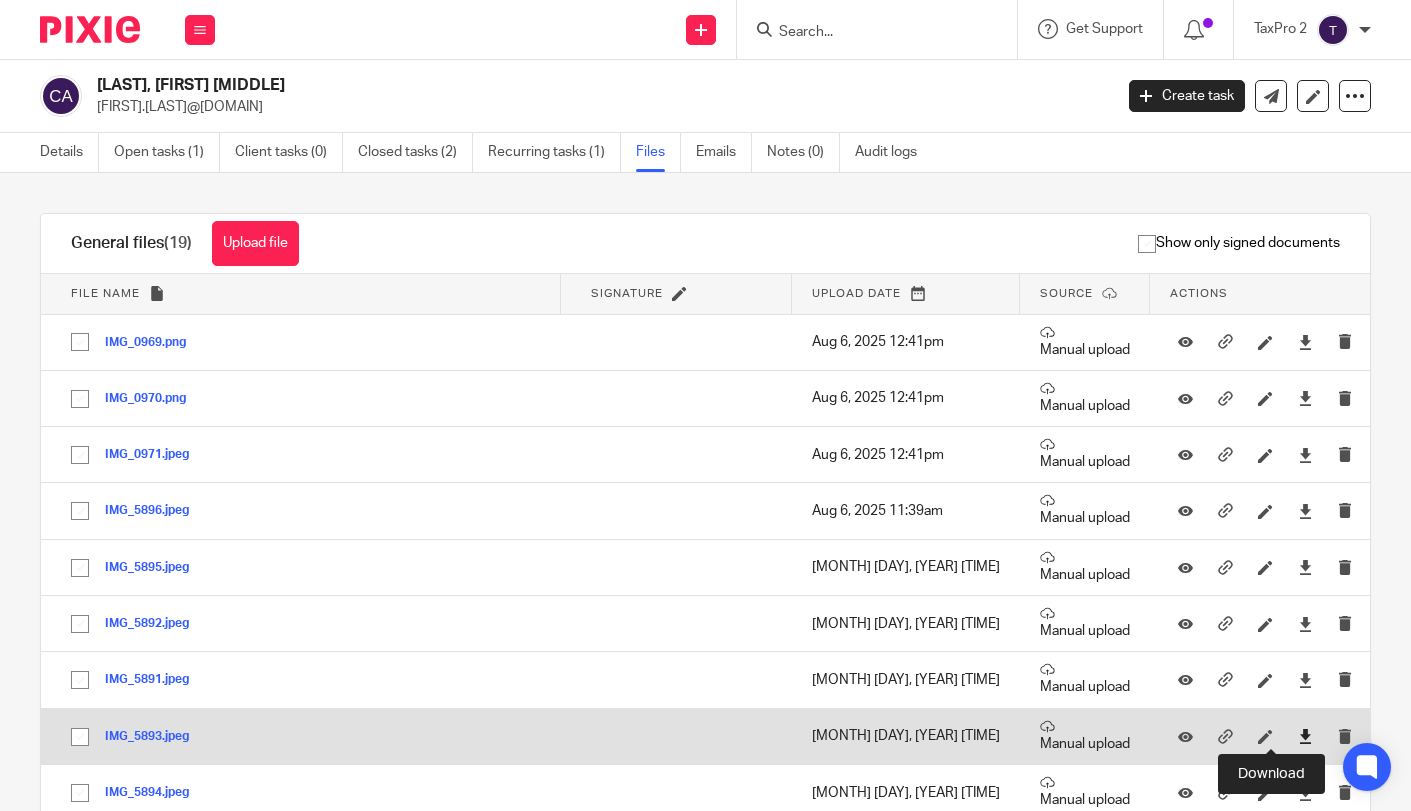 click at bounding box center [1305, 736] 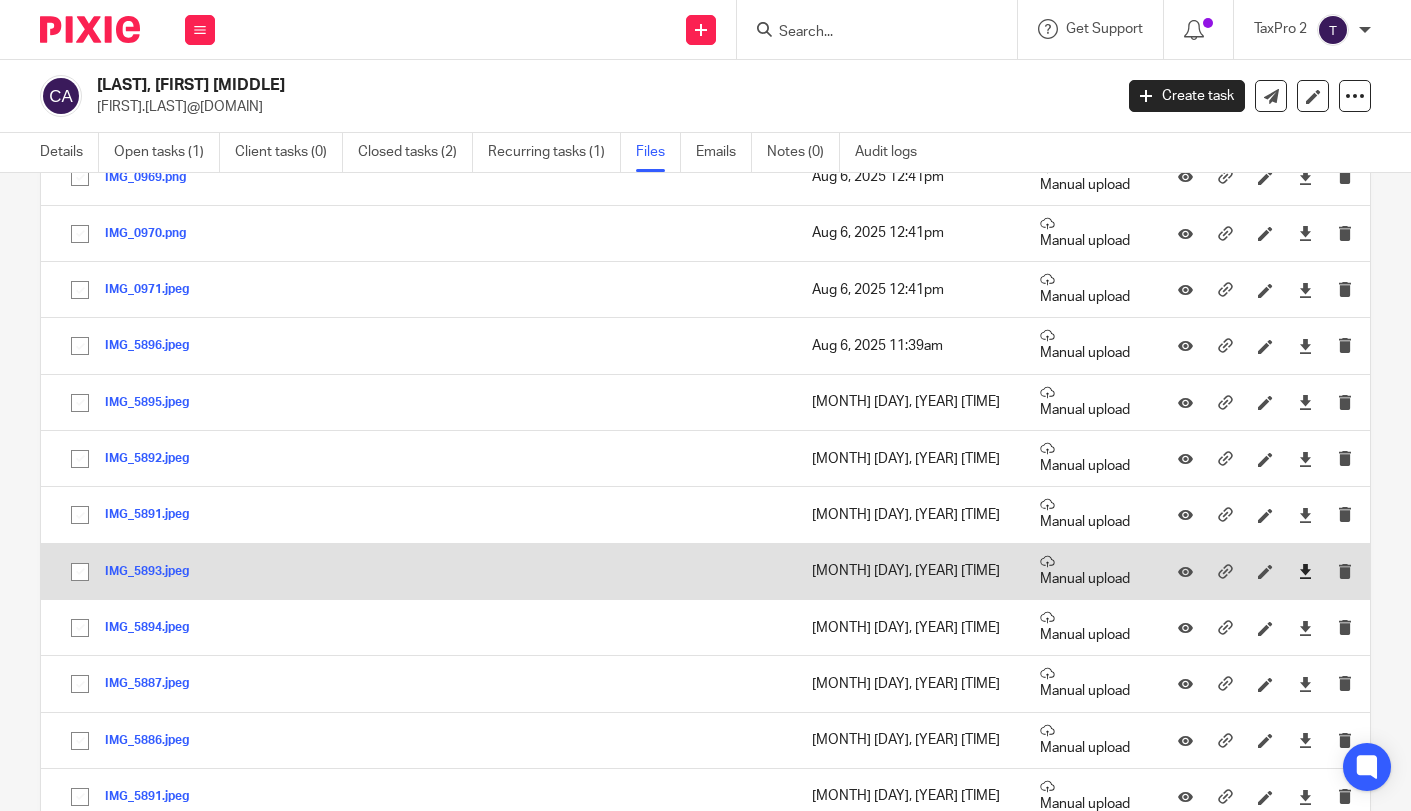 scroll, scrollTop: 200, scrollLeft: 0, axis: vertical 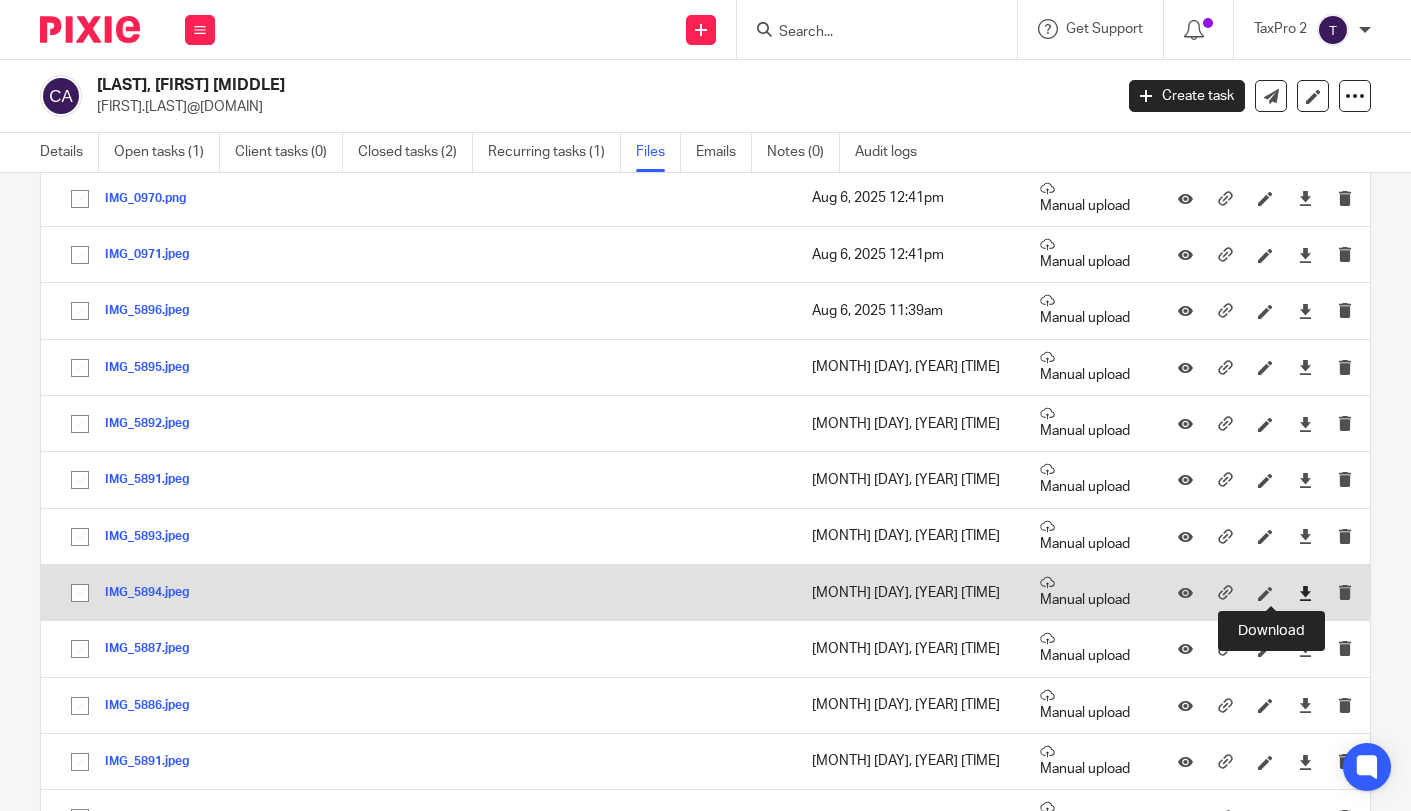click at bounding box center [1305, 593] 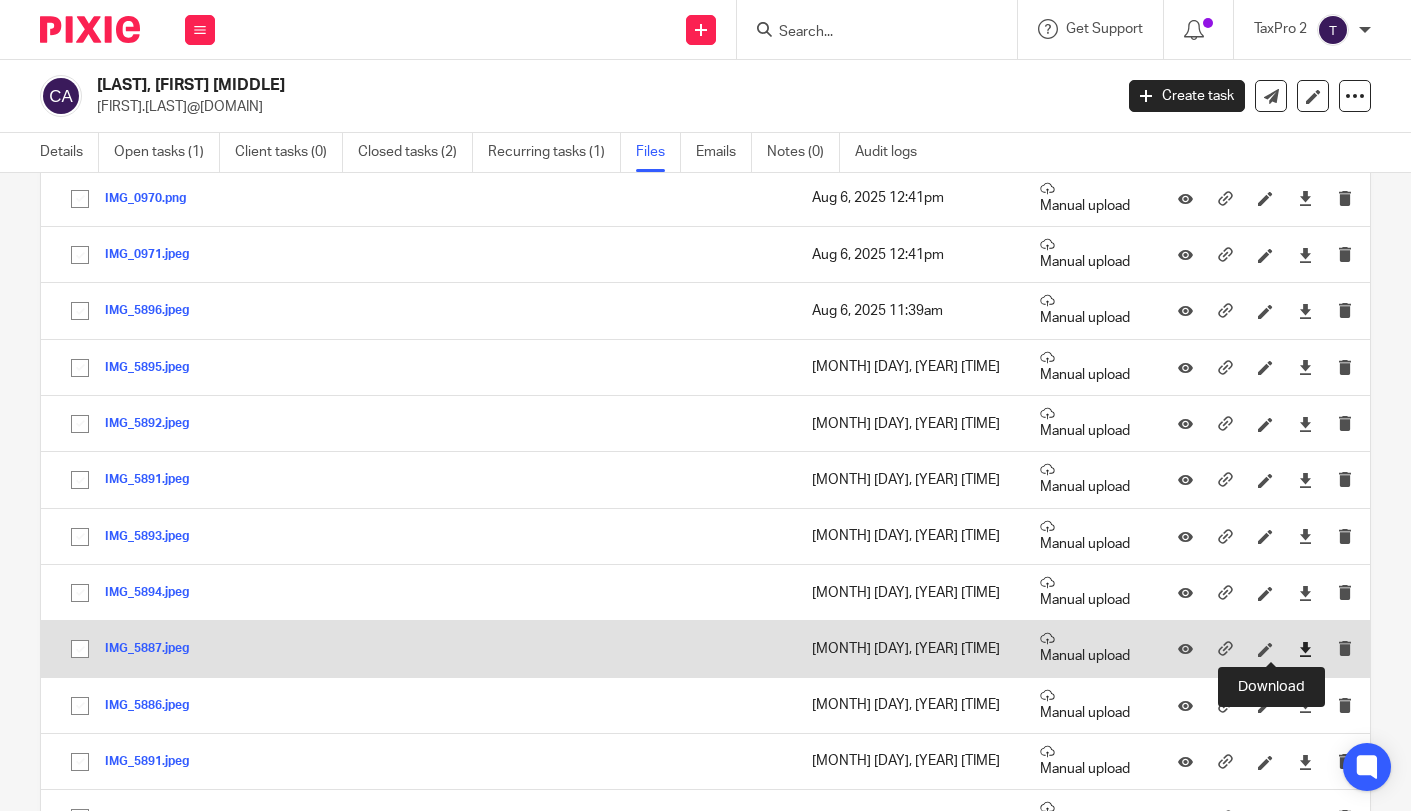 click at bounding box center [1305, 649] 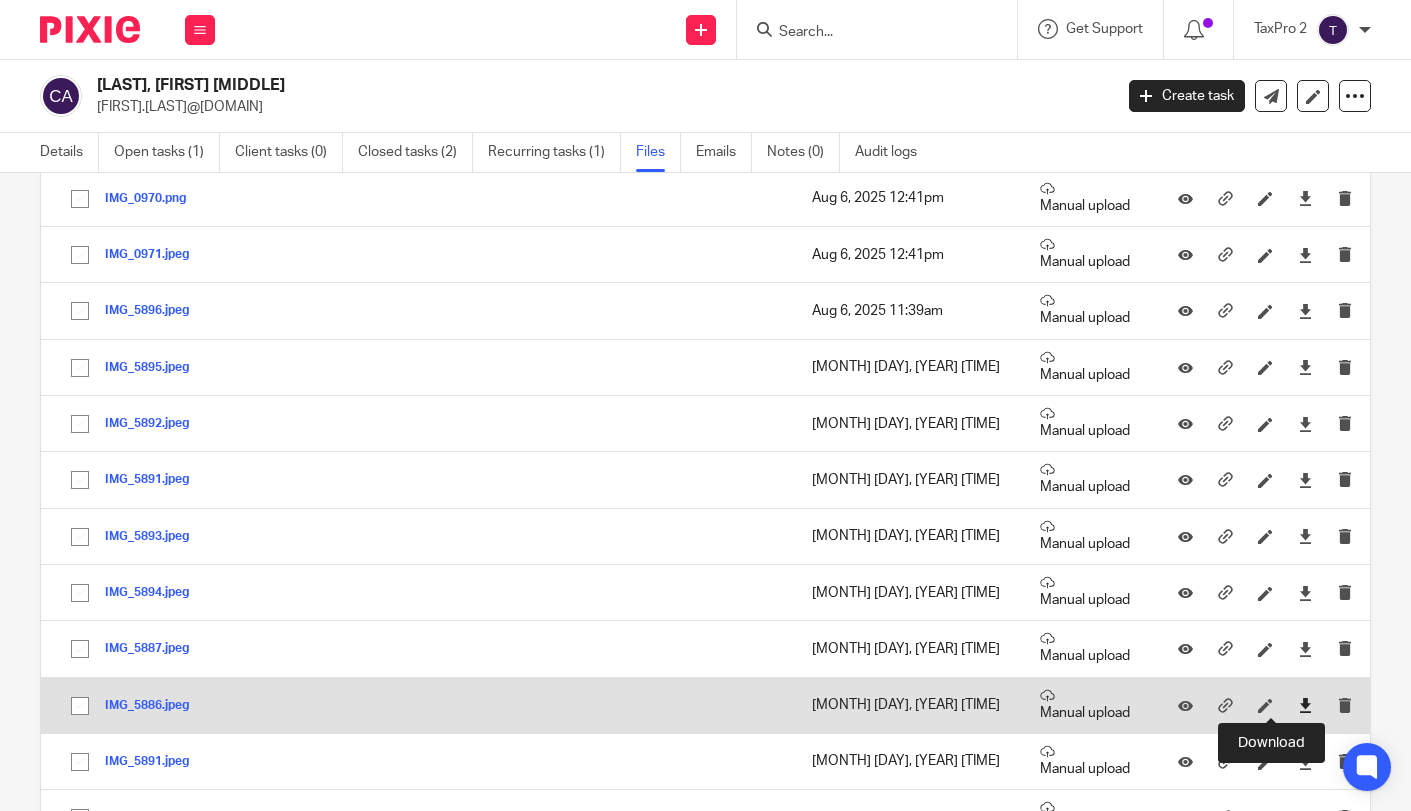 click at bounding box center [1305, 705] 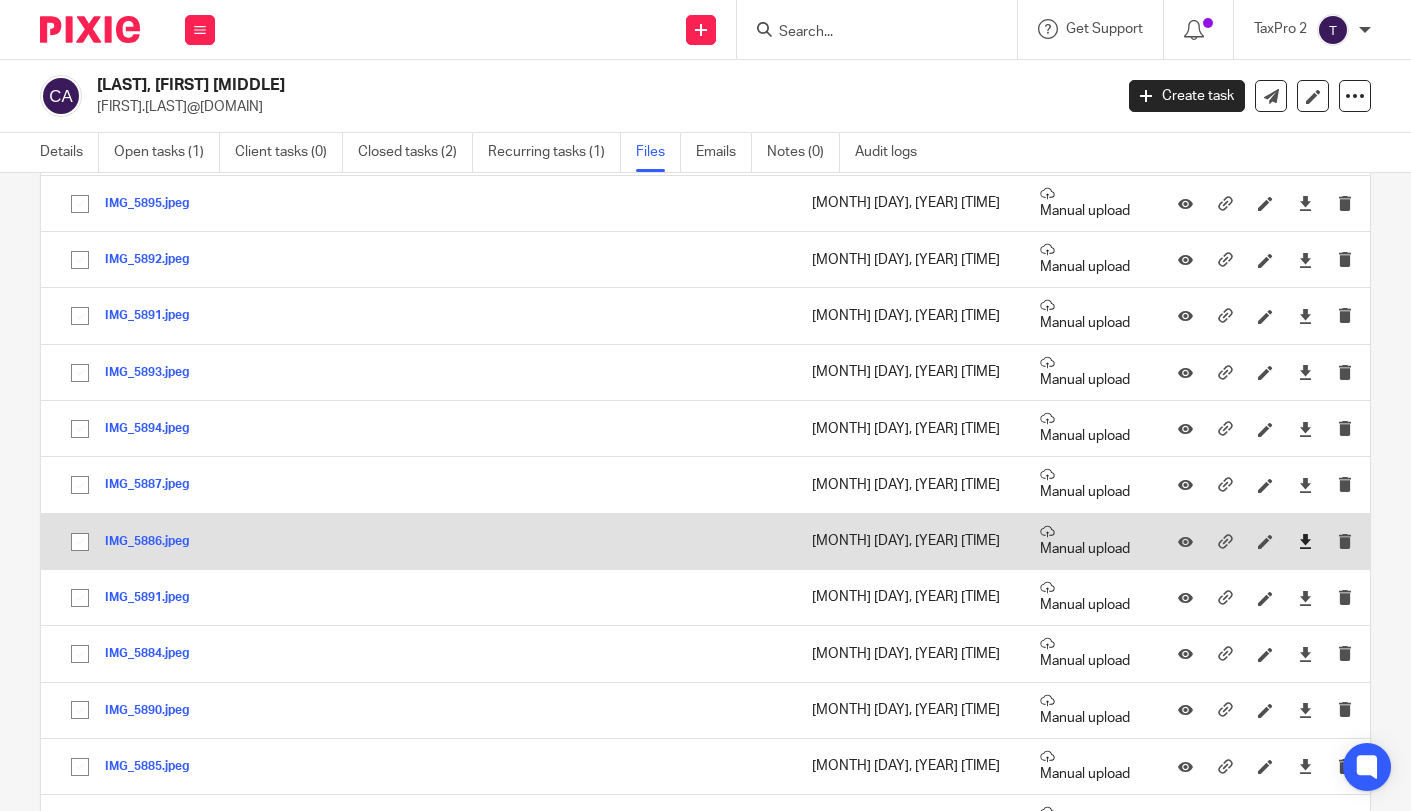 scroll, scrollTop: 400, scrollLeft: 0, axis: vertical 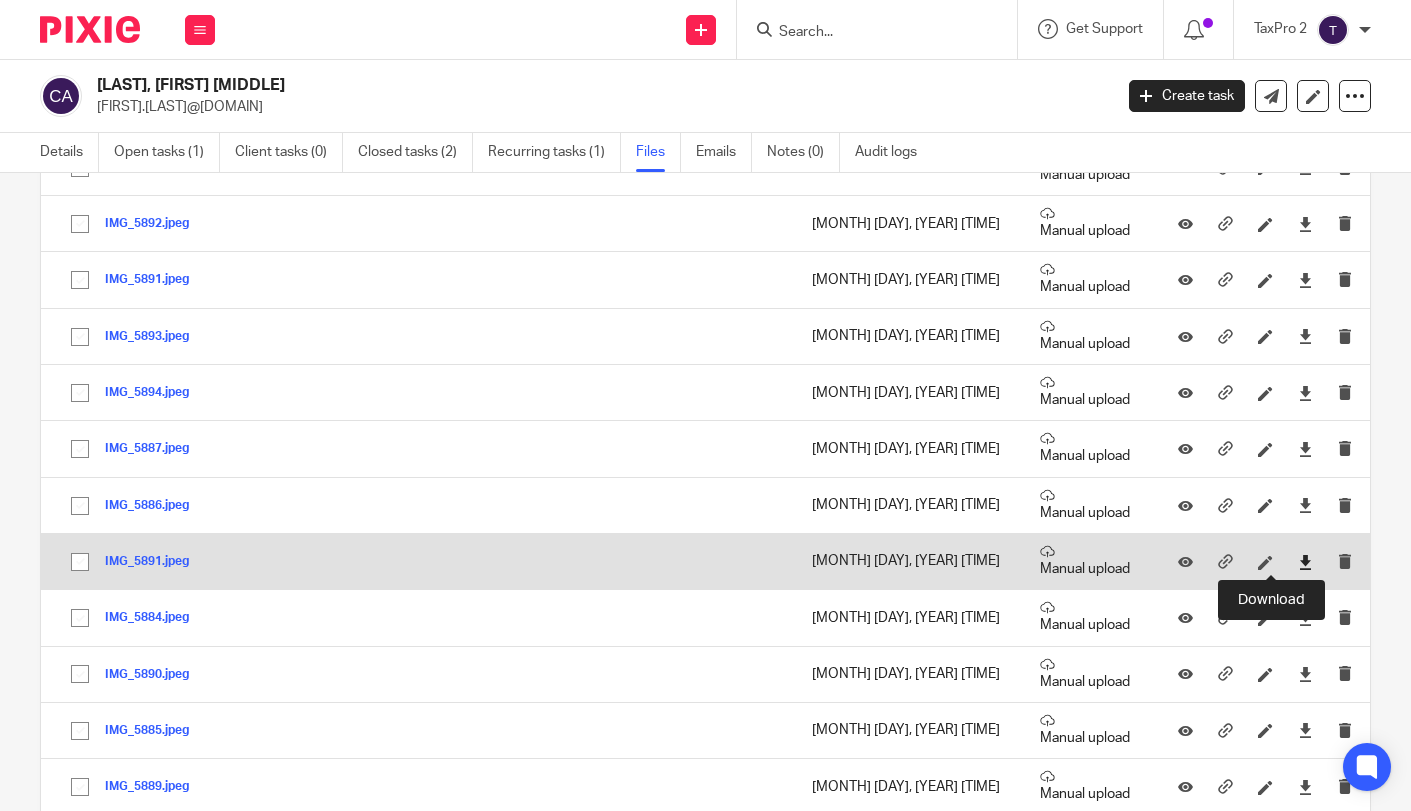 click at bounding box center [1305, 562] 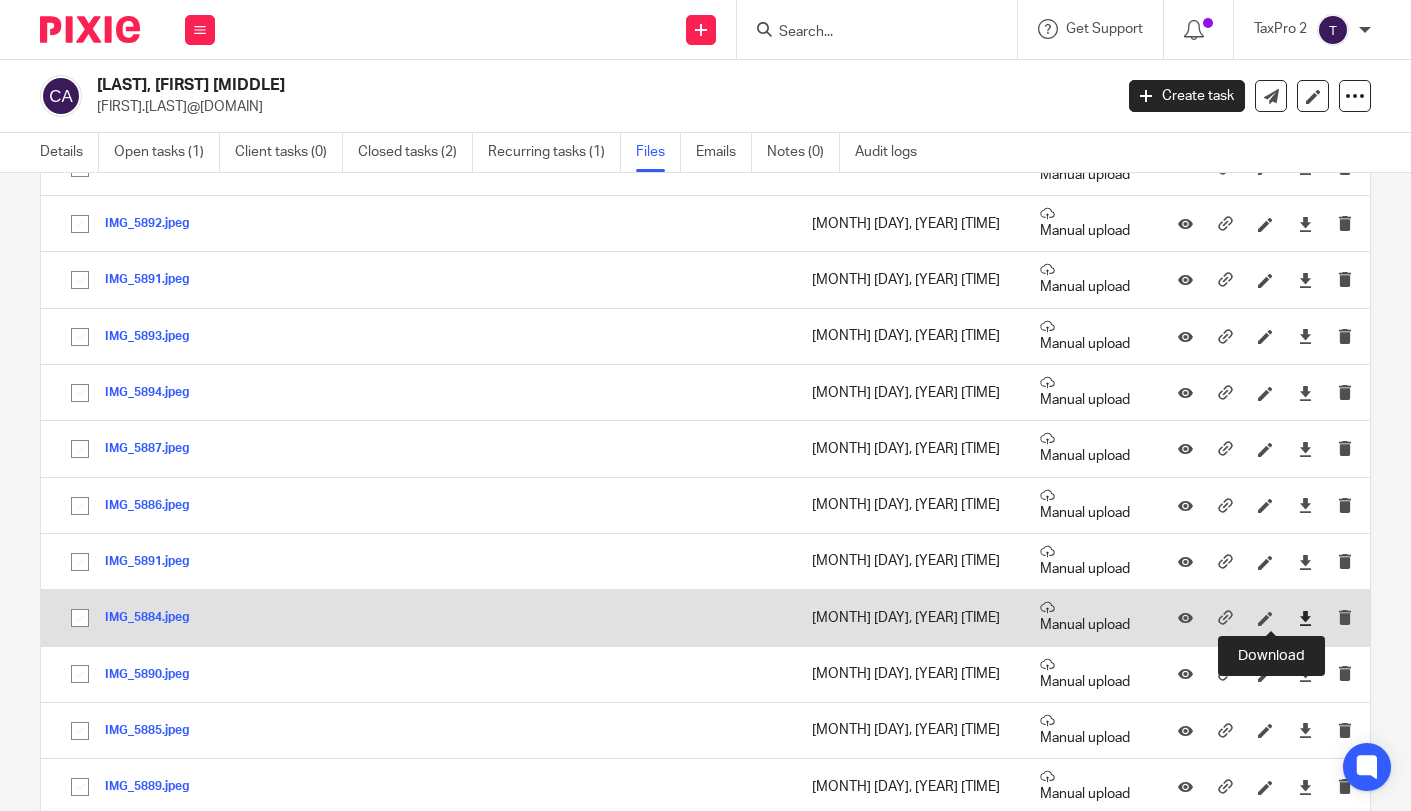 click at bounding box center [1305, 618] 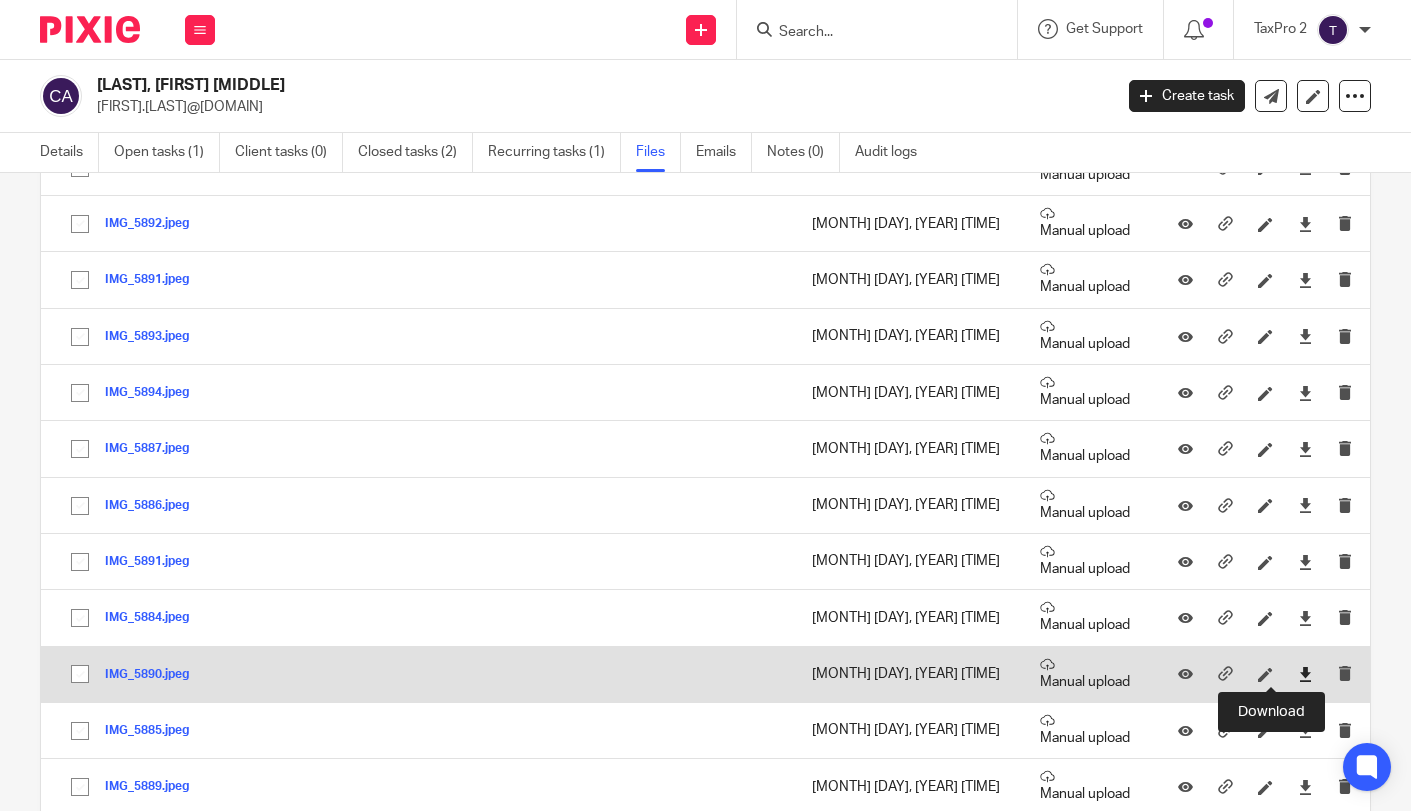 click at bounding box center (1305, 674) 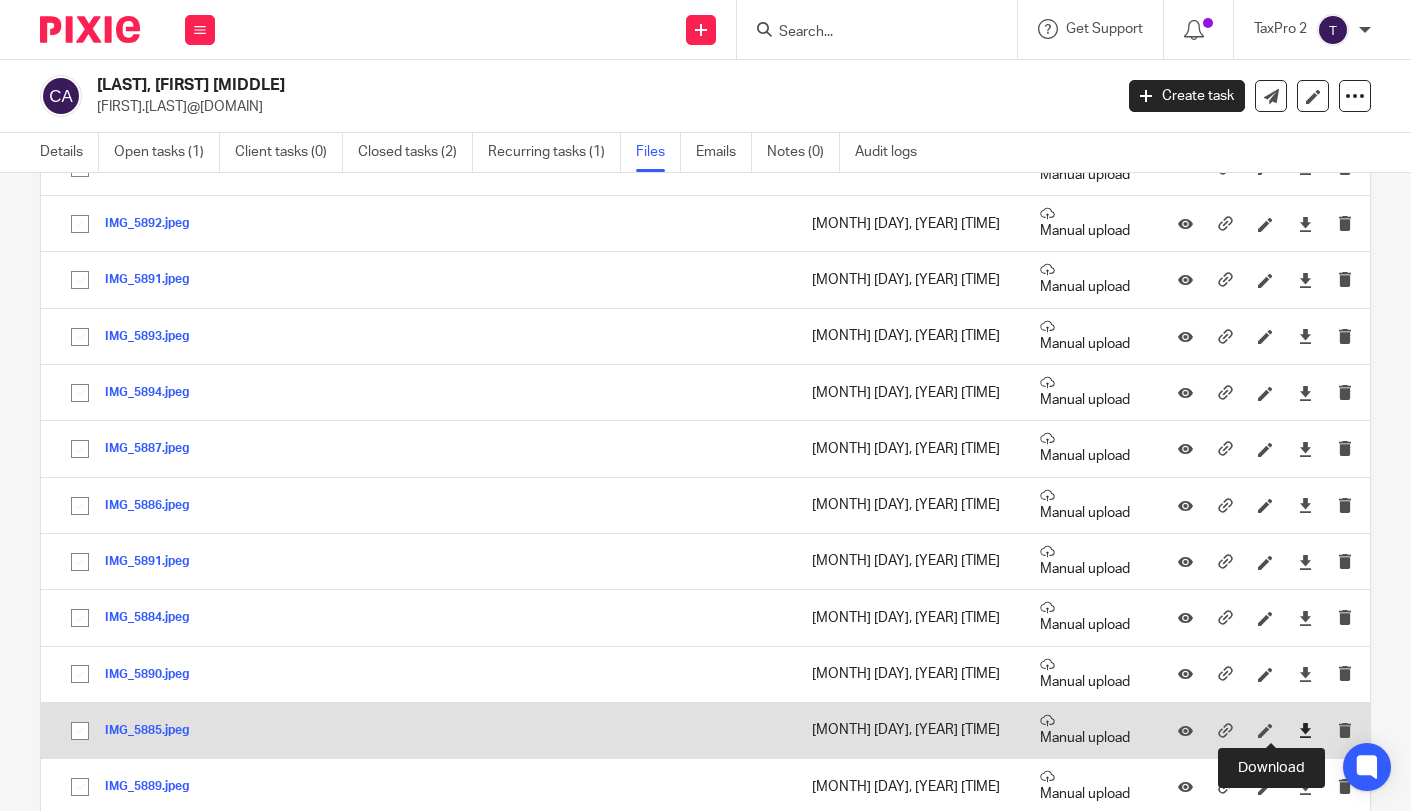 click at bounding box center [1305, 730] 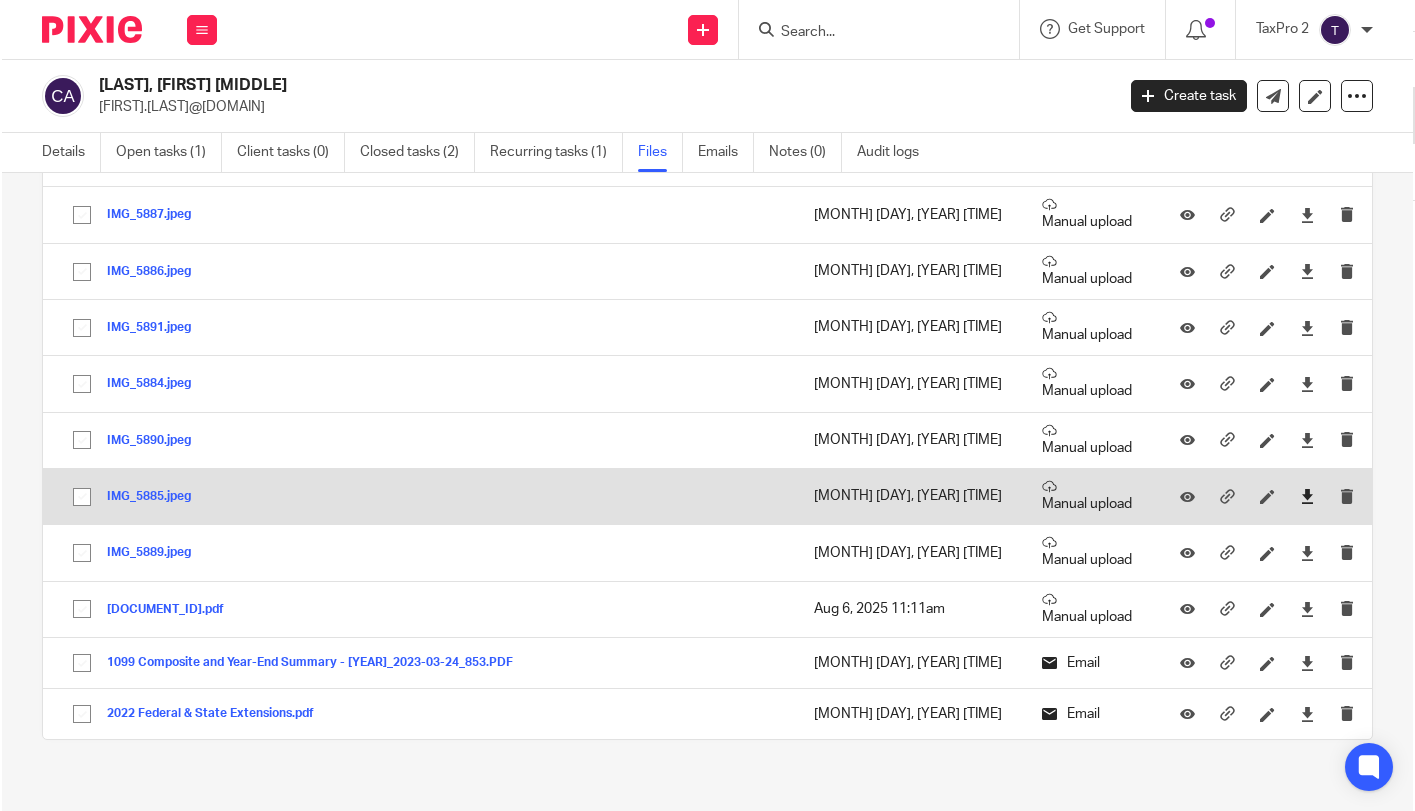 scroll, scrollTop: 653, scrollLeft: 0, axis: vertical 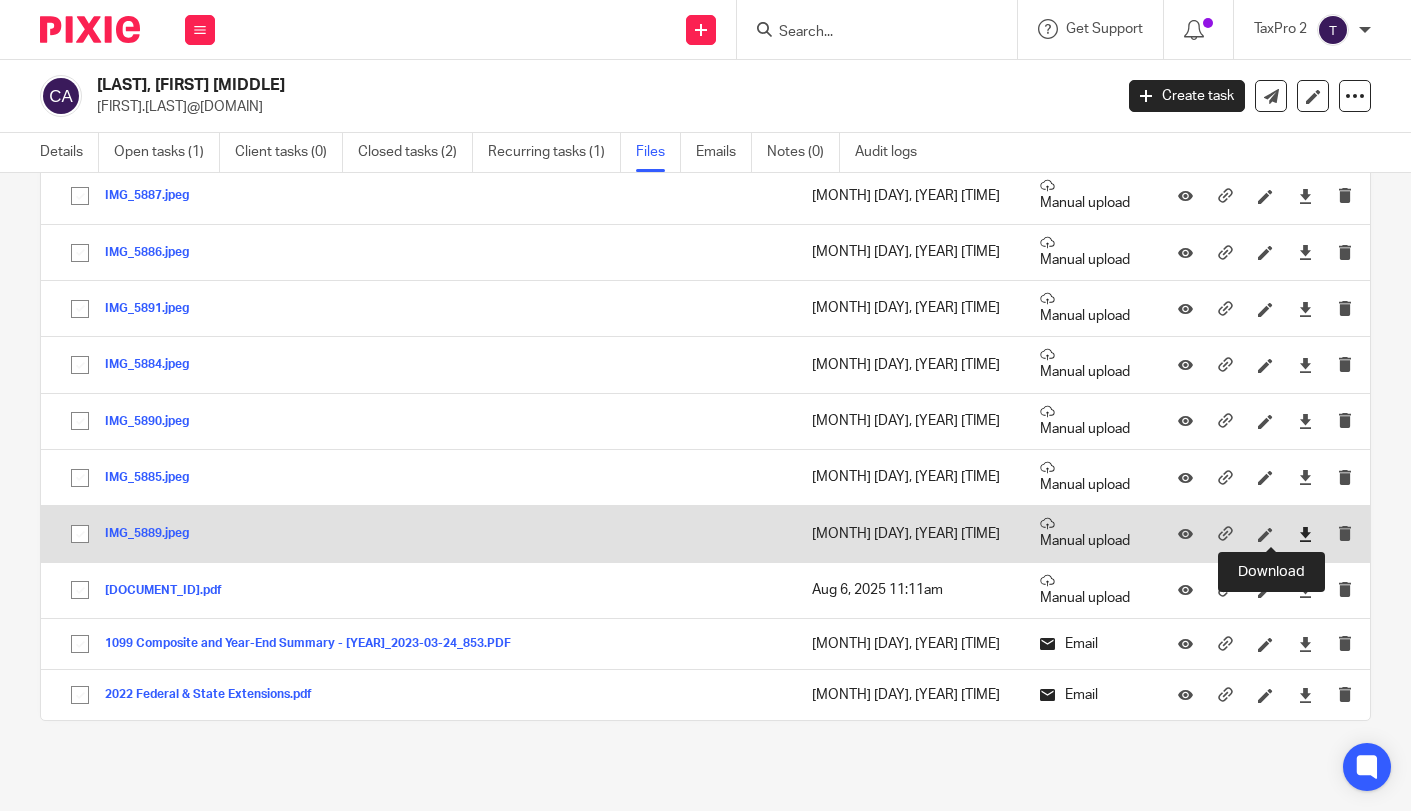 click at bounding box center (1305, 534) 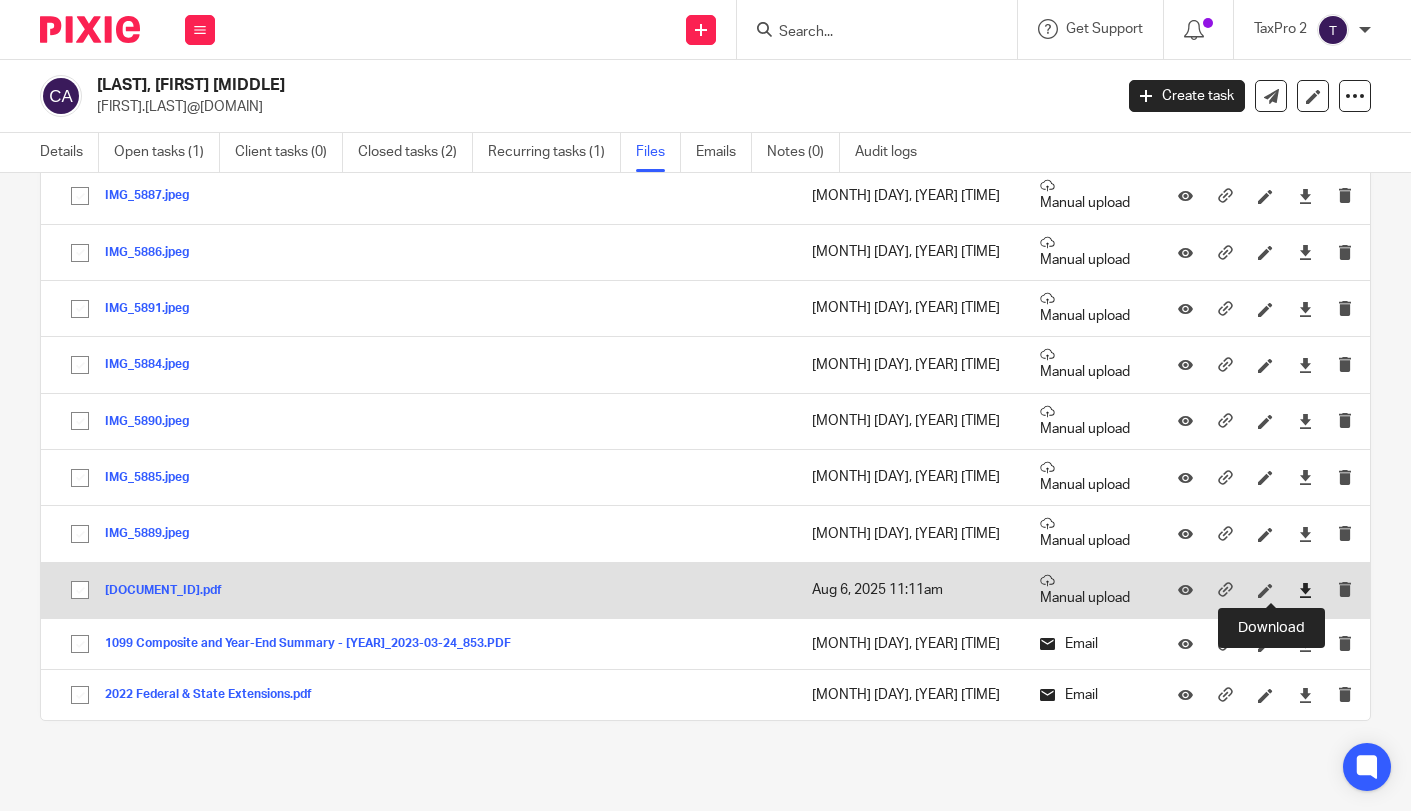 click at bounding box center (1305, 590) 